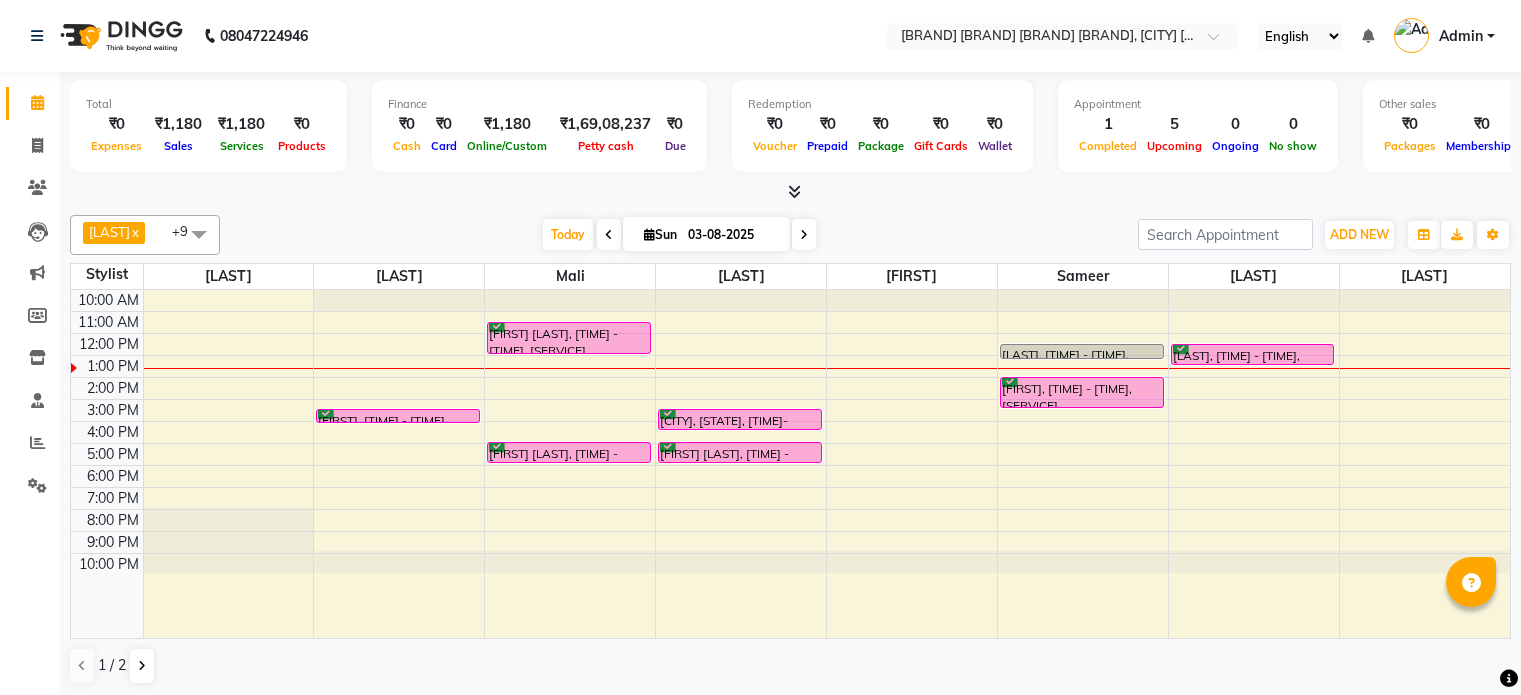 scroll, scrollTop: 0, scrollLeft: 0, axis: both 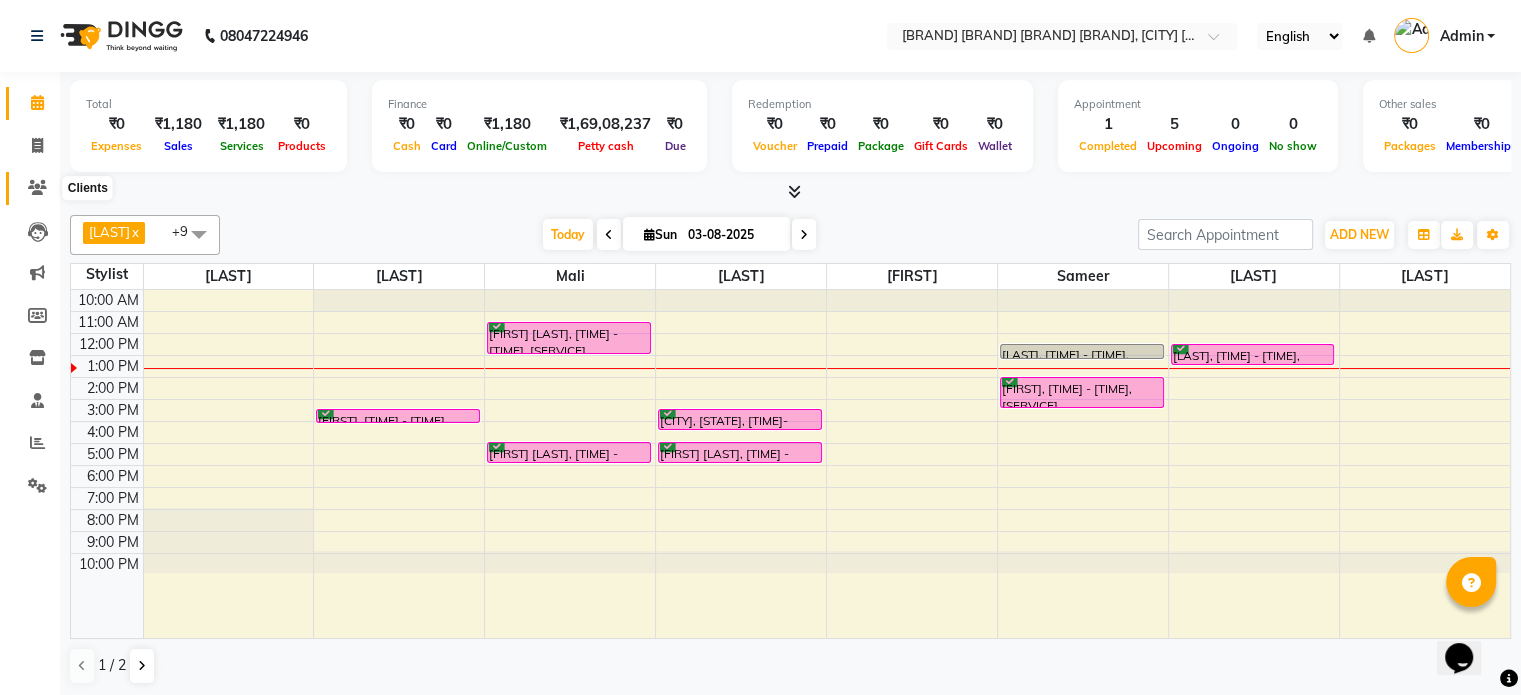 click 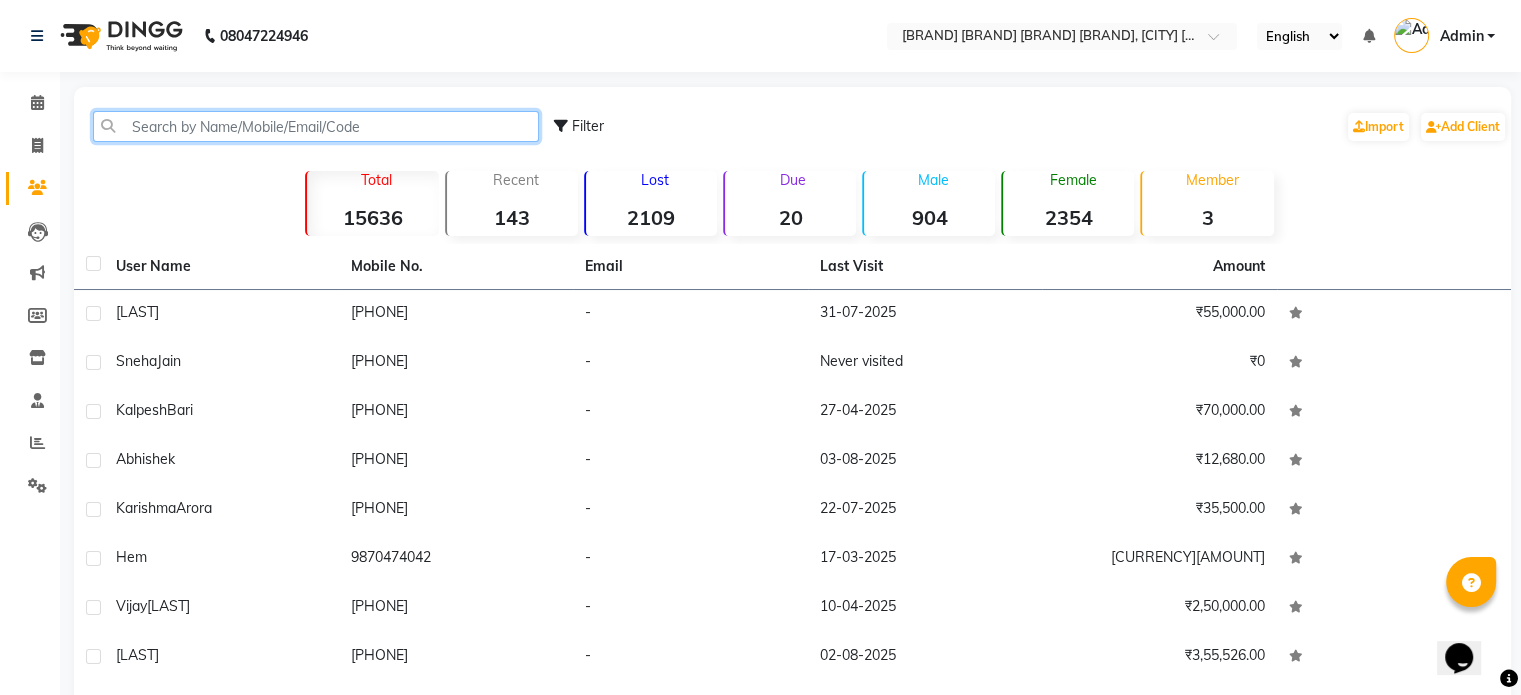 click 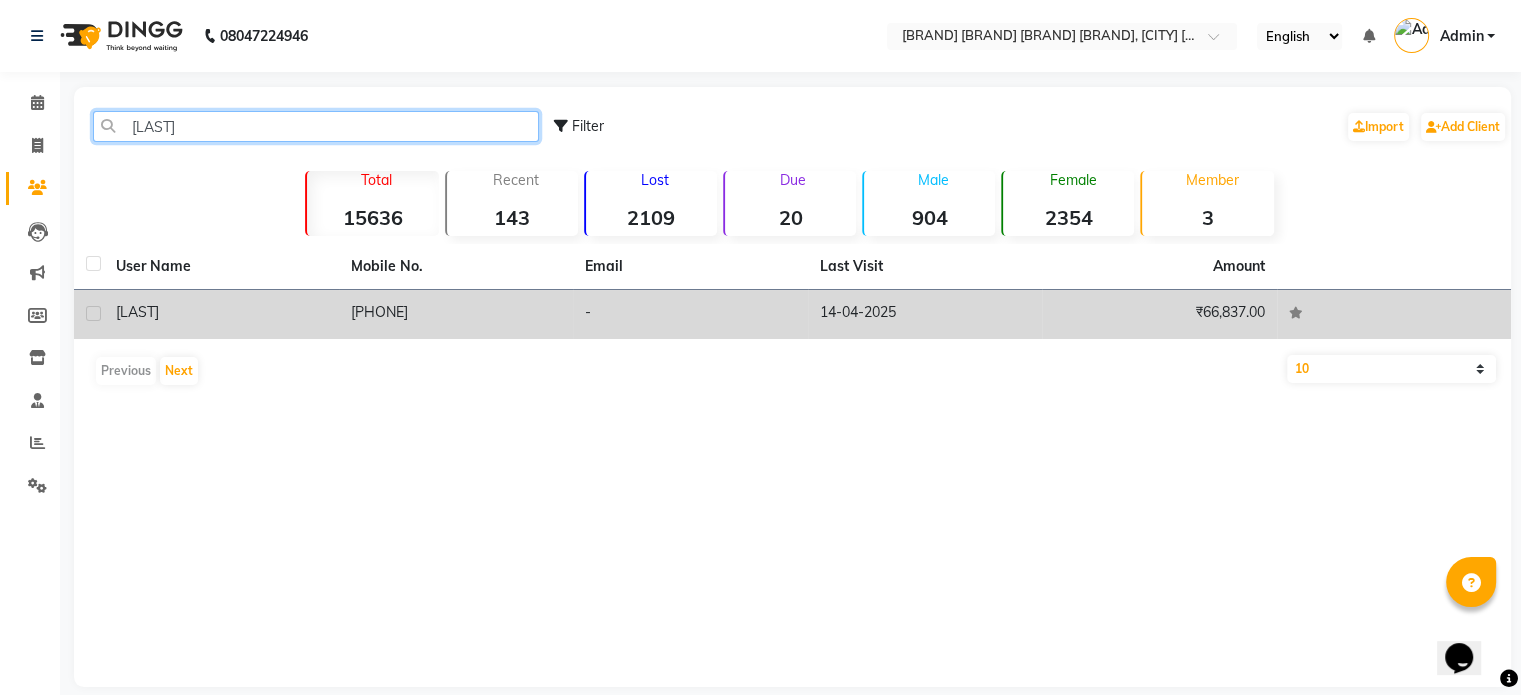 type on "[LAST]" 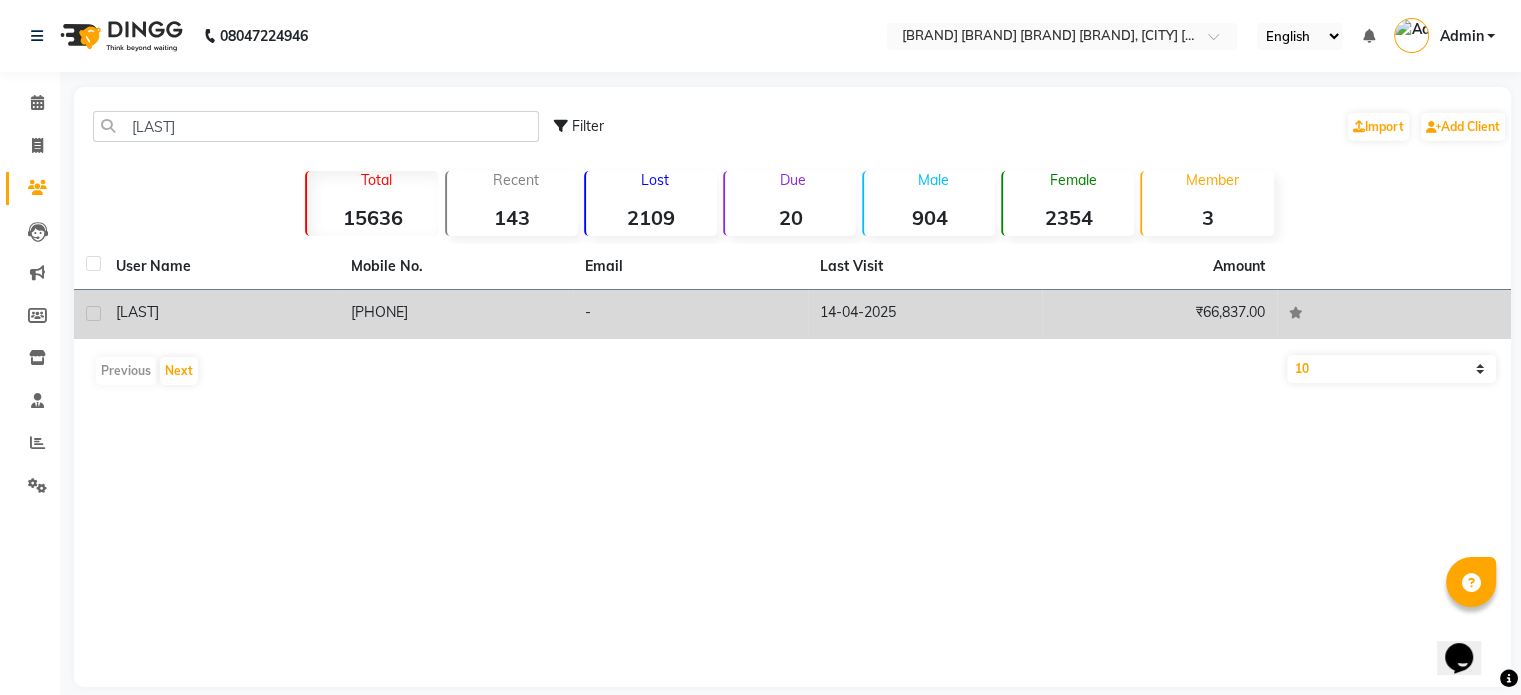 click on "14-04-2025" 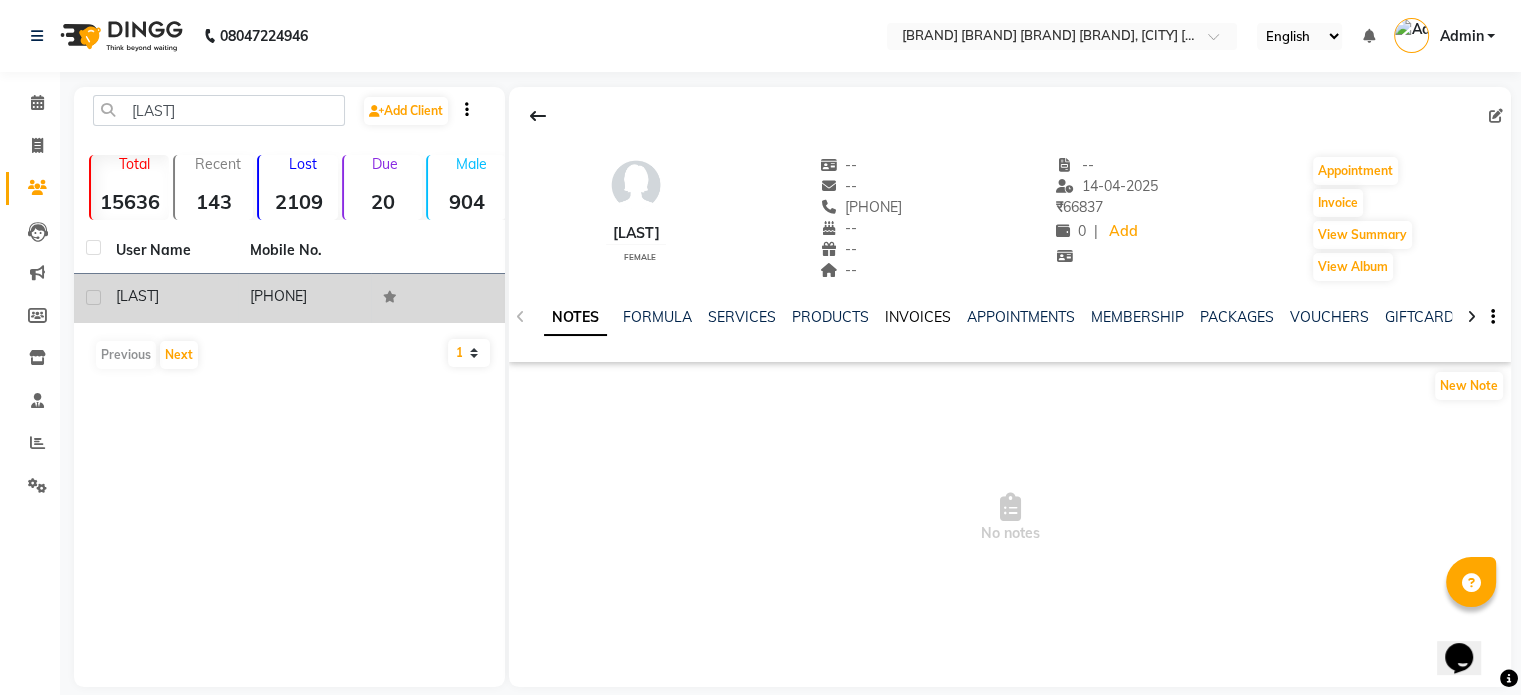 click on "INVOICES" 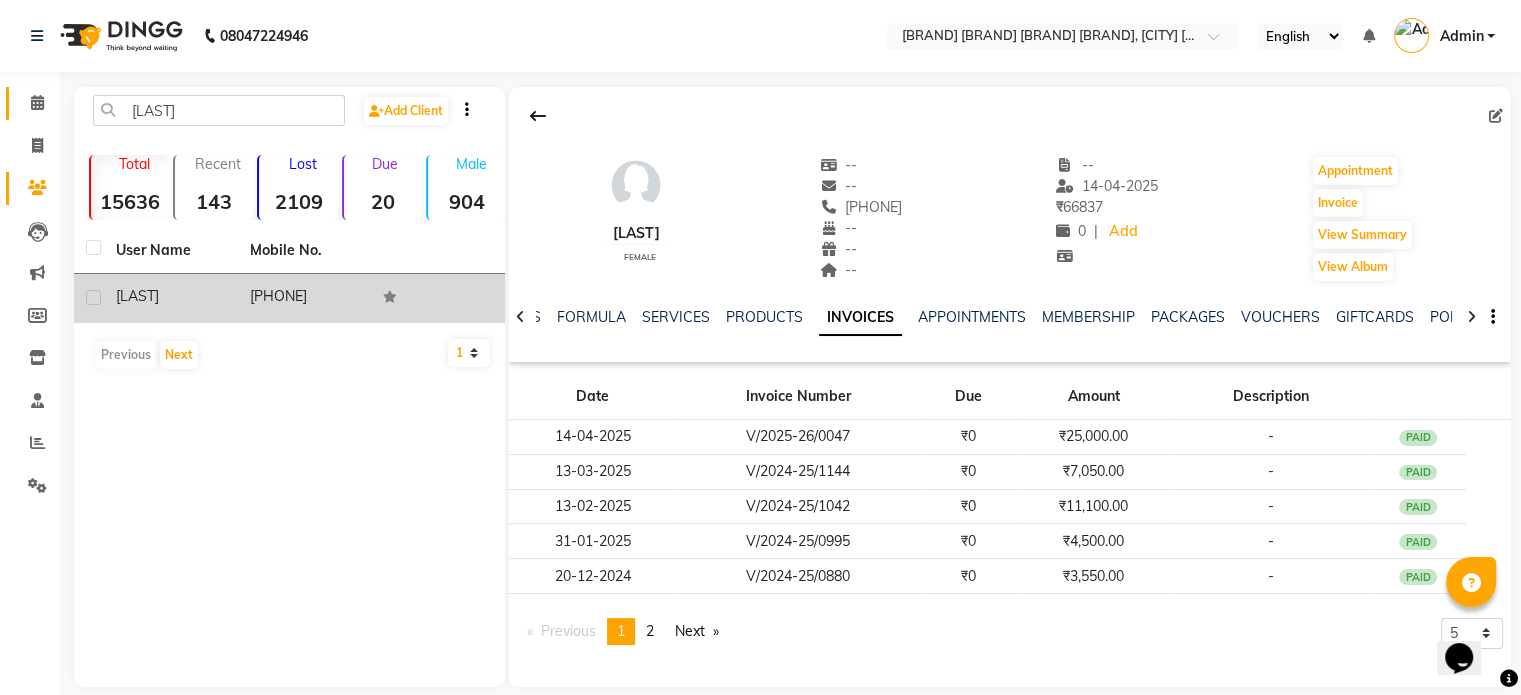 click on "Calendar" 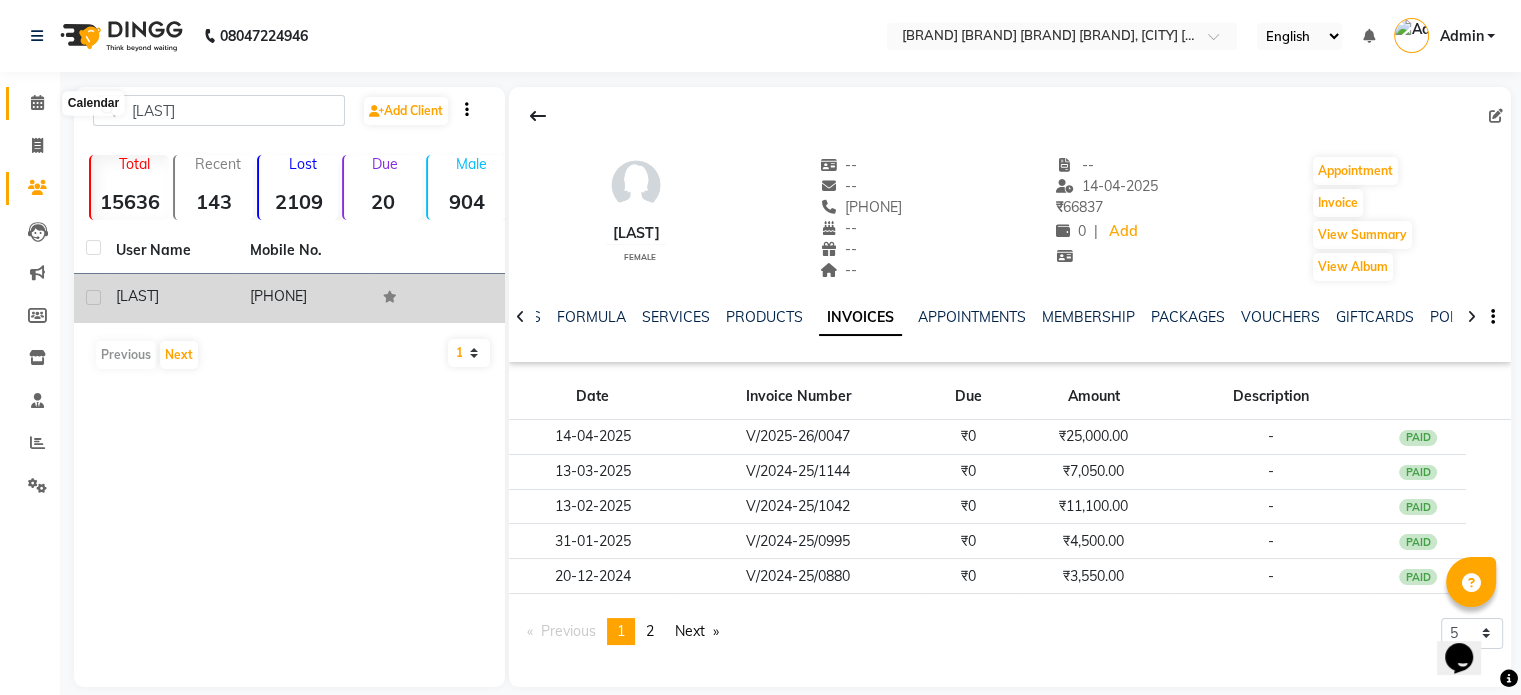 click 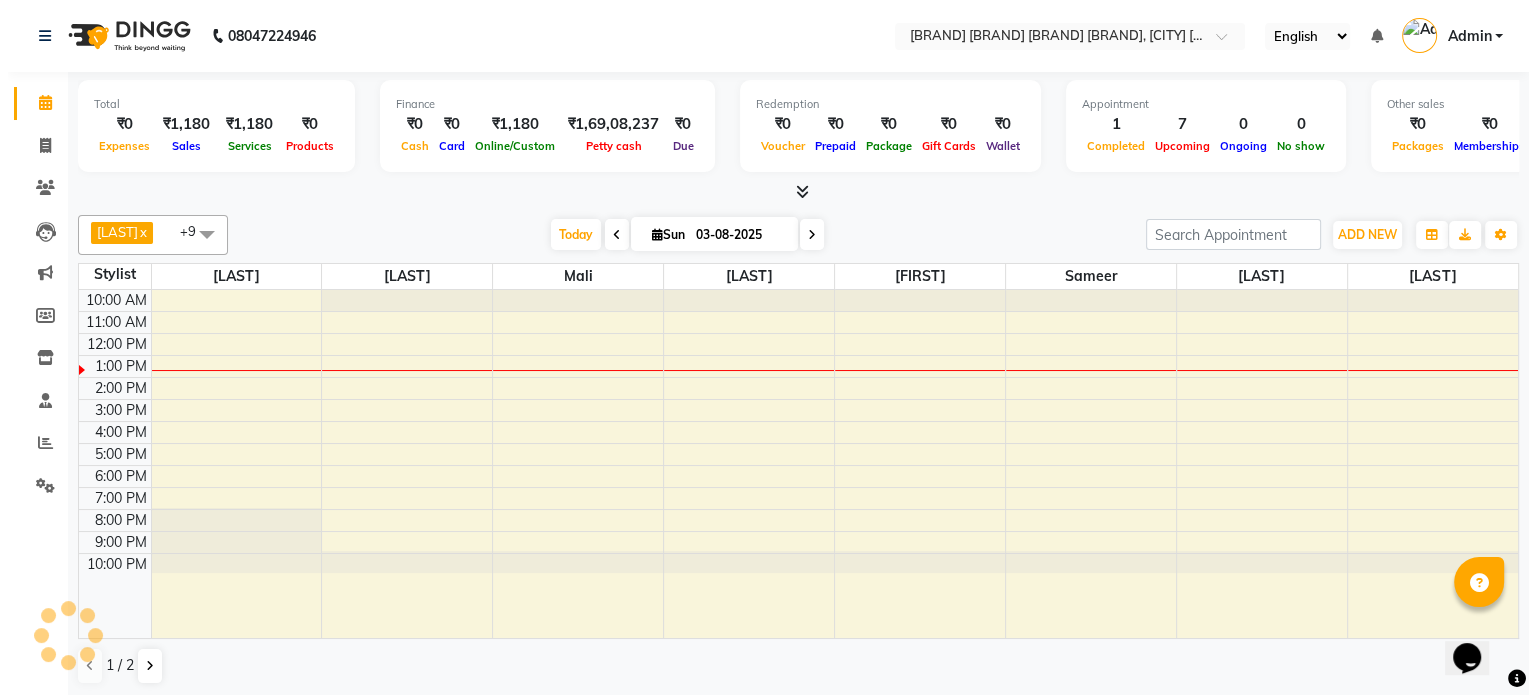 scroll, scrollTop: 0, scrollLeft: 0, axis: both 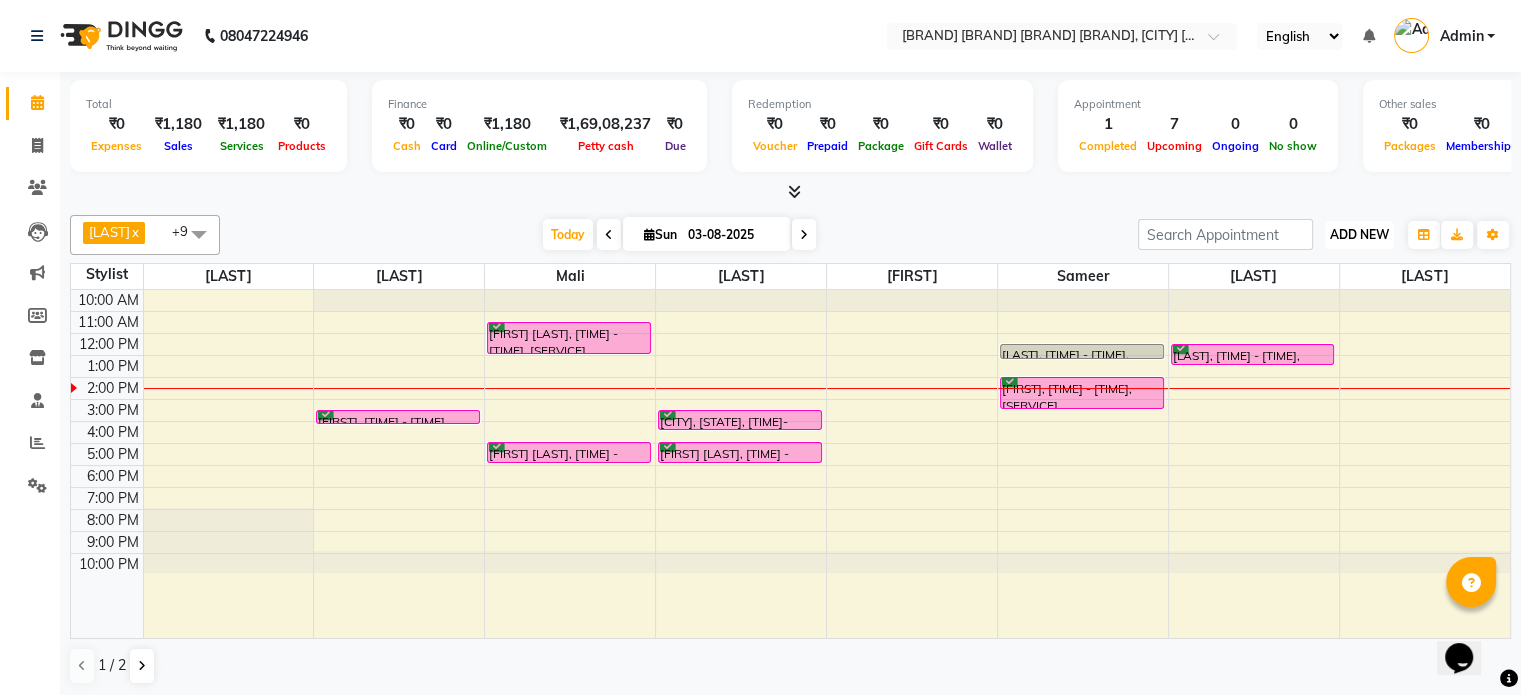 click on "ADD NEW Toggle Dropdown" at bounding box center (1359, 235) 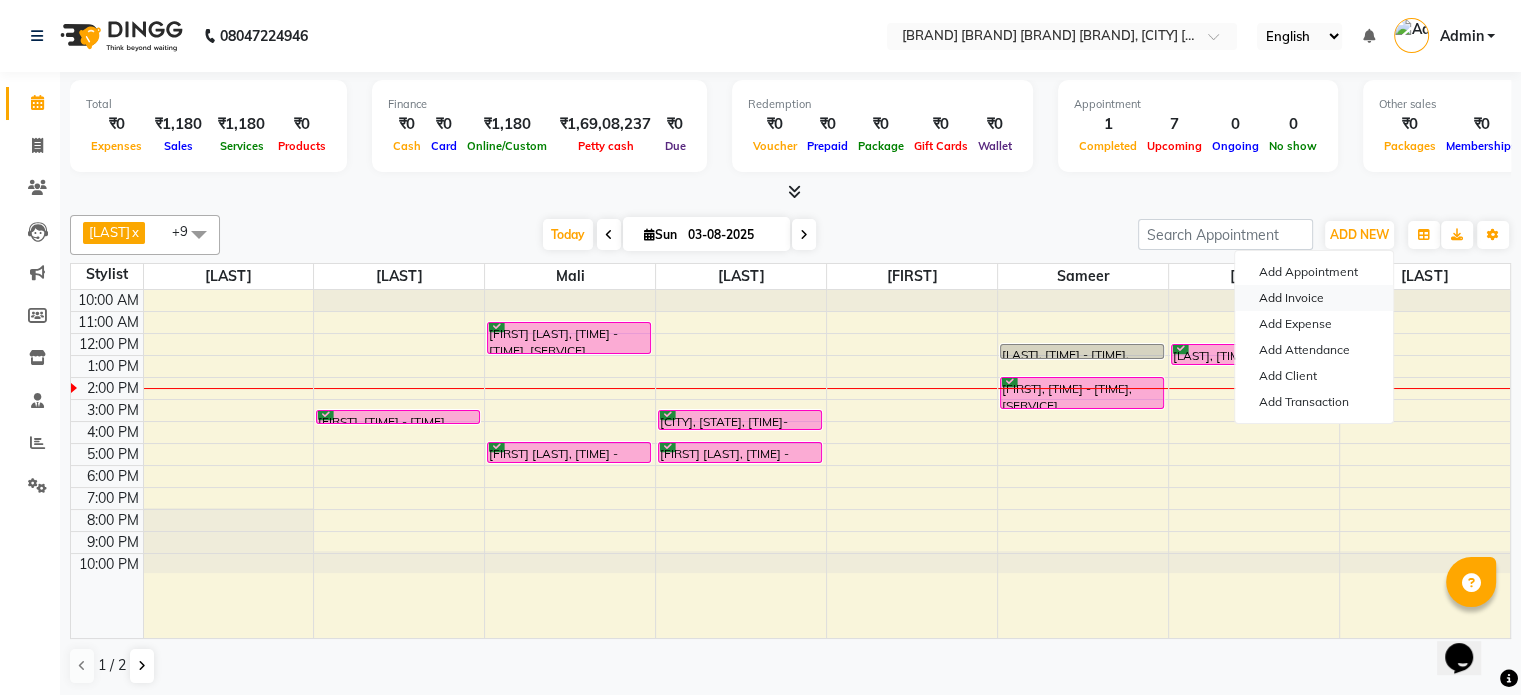 click on "Add Invoice" at bounding box center [1314, 298] 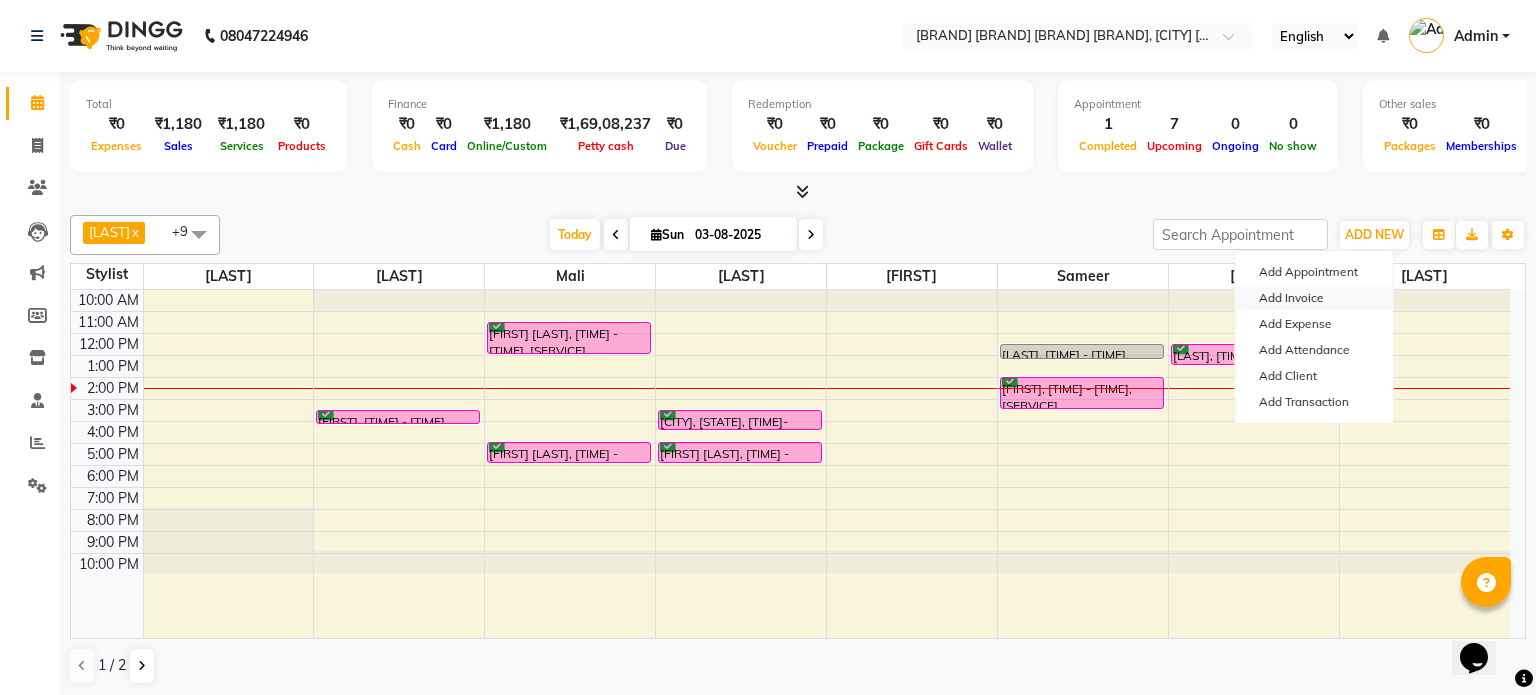 select on "576" 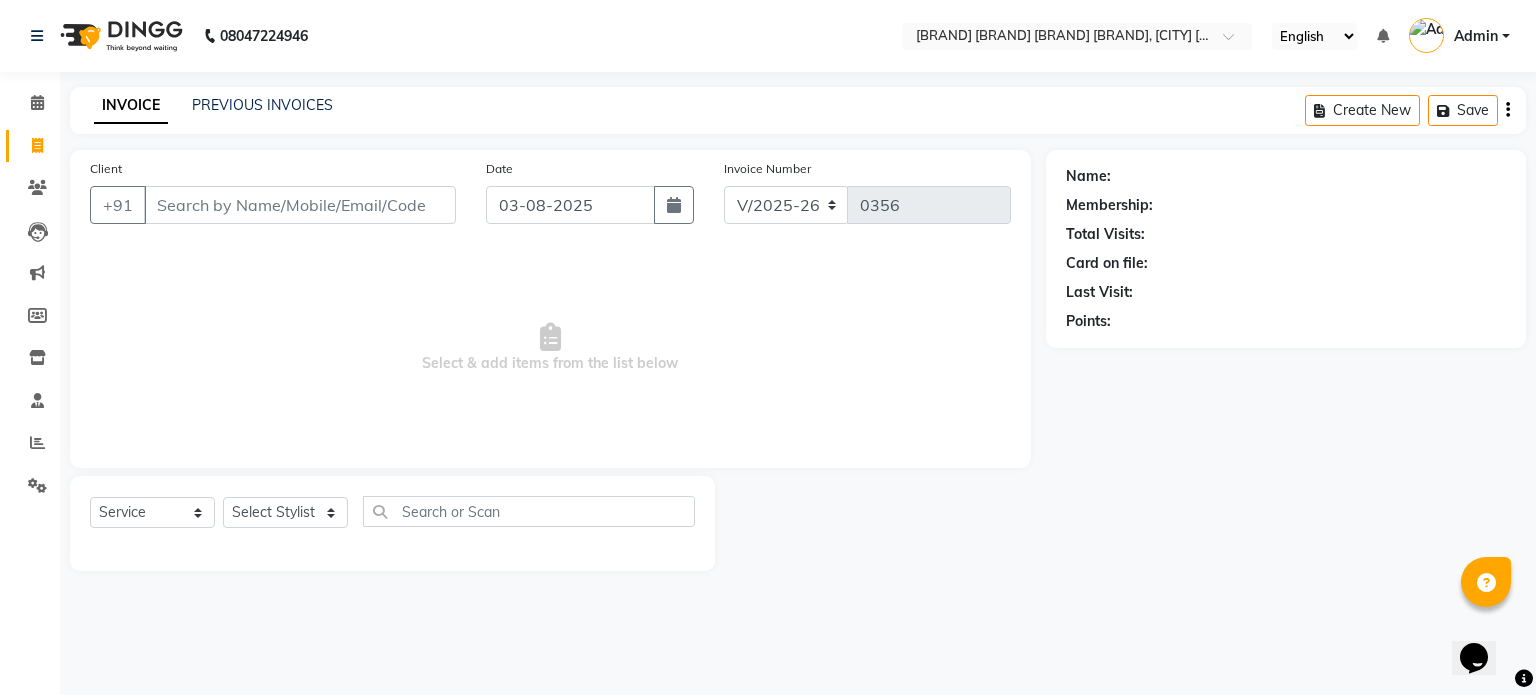 select on "package" 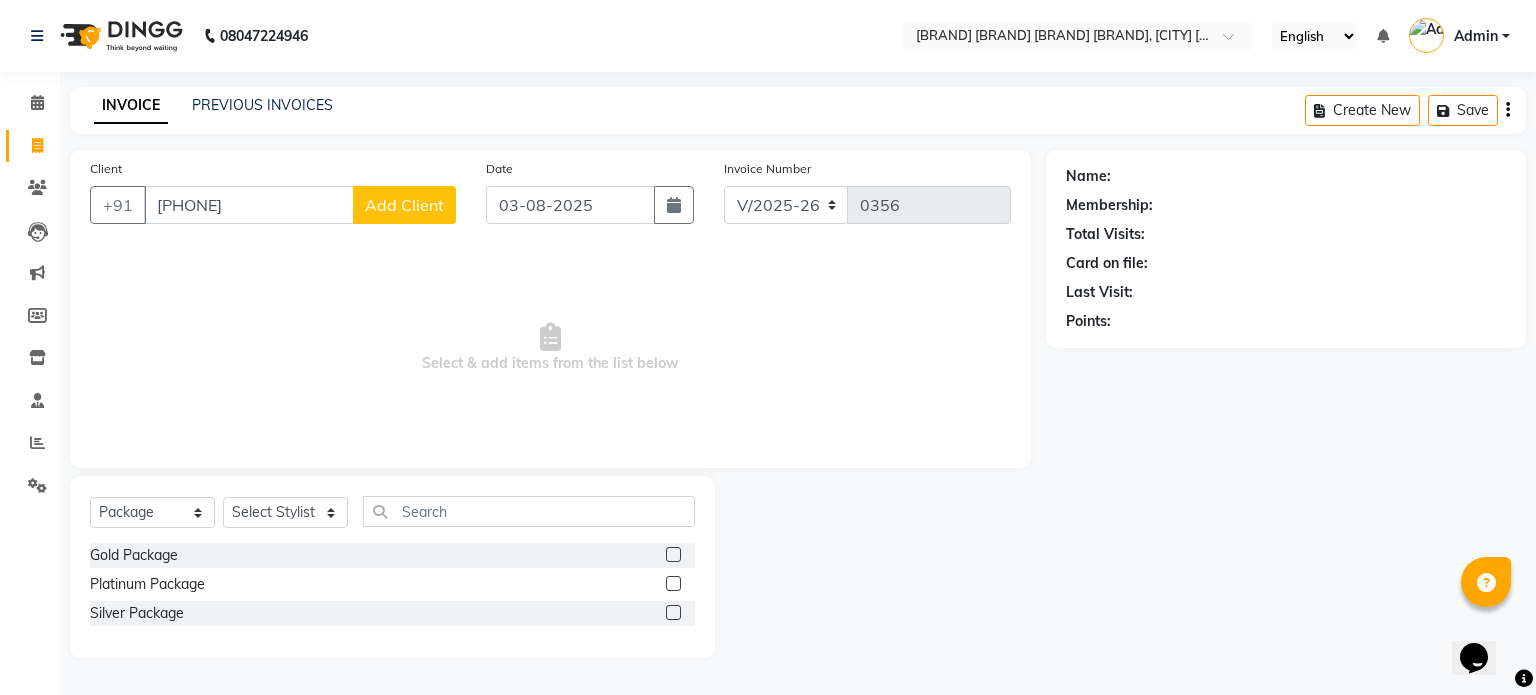 type on "[PHONE]" 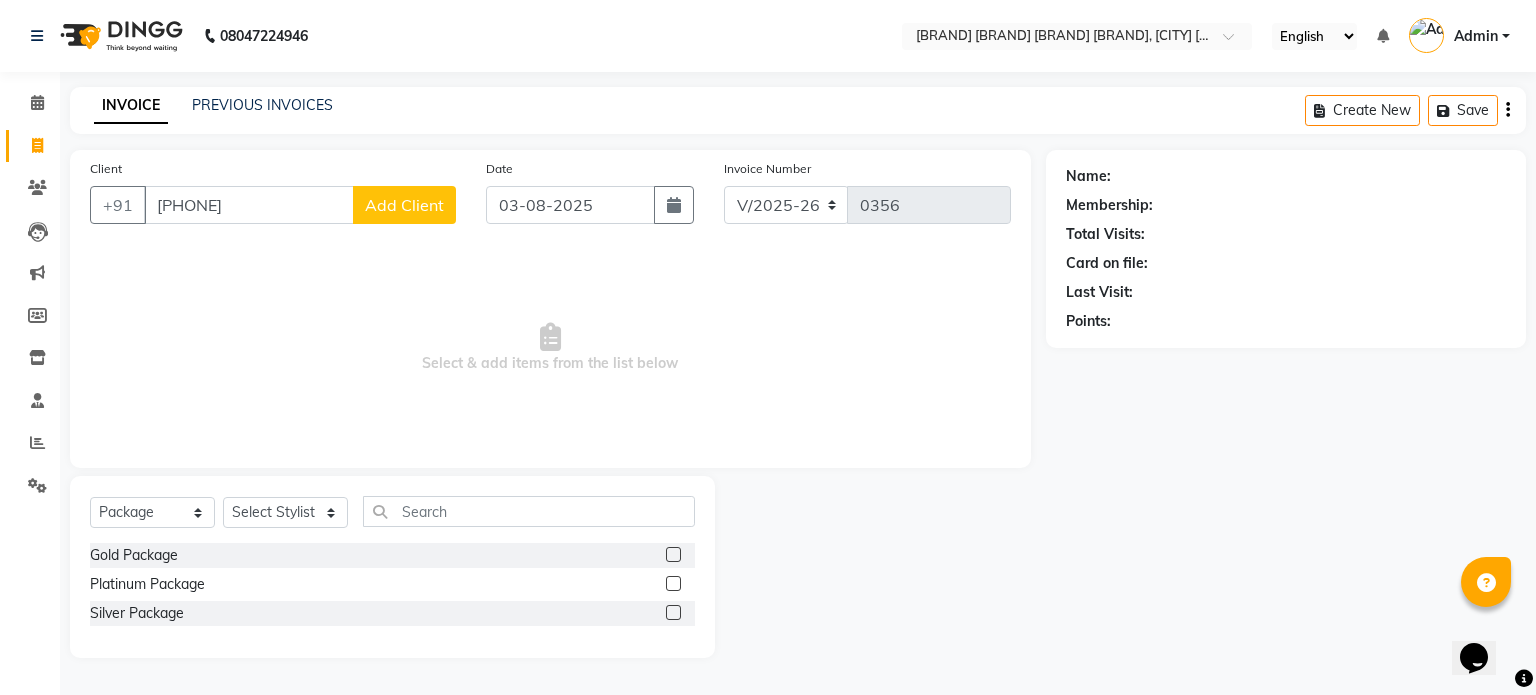 select on "22" 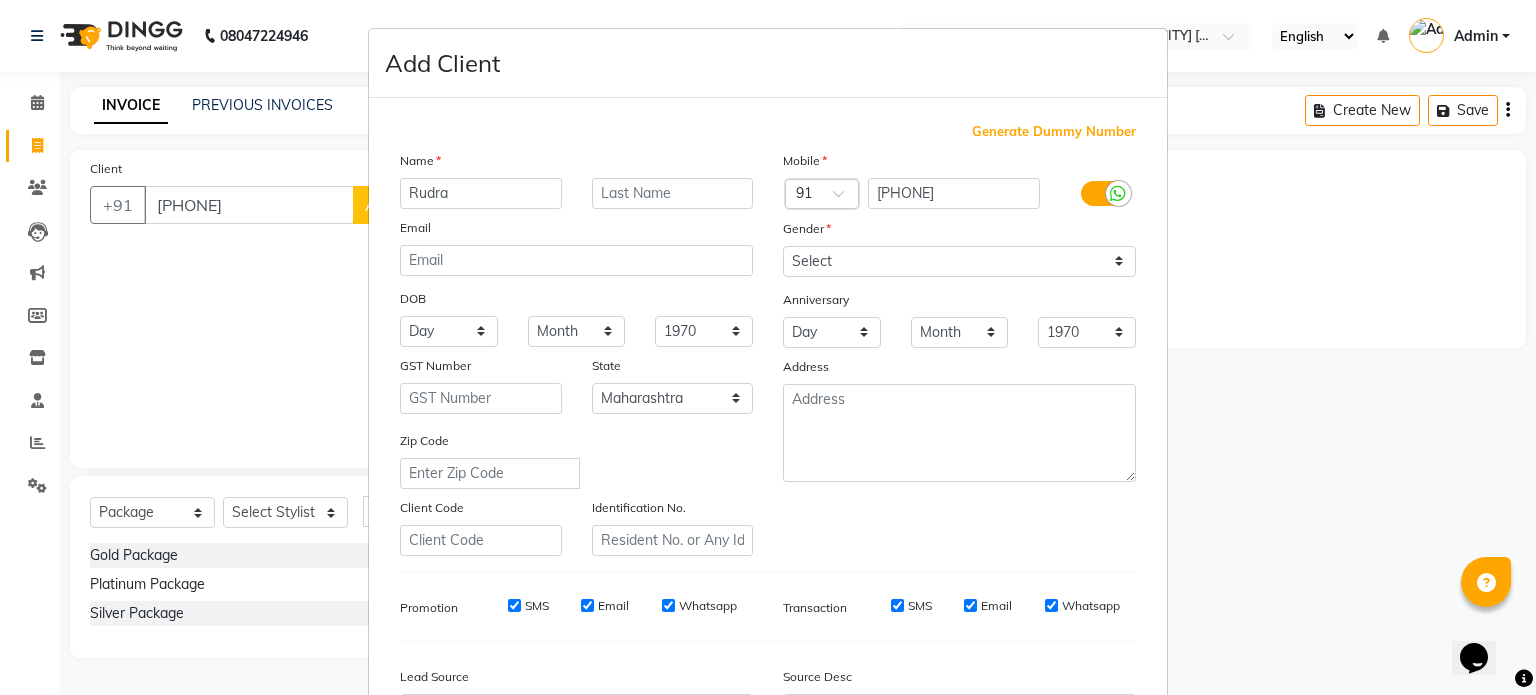 type on "Rudra" 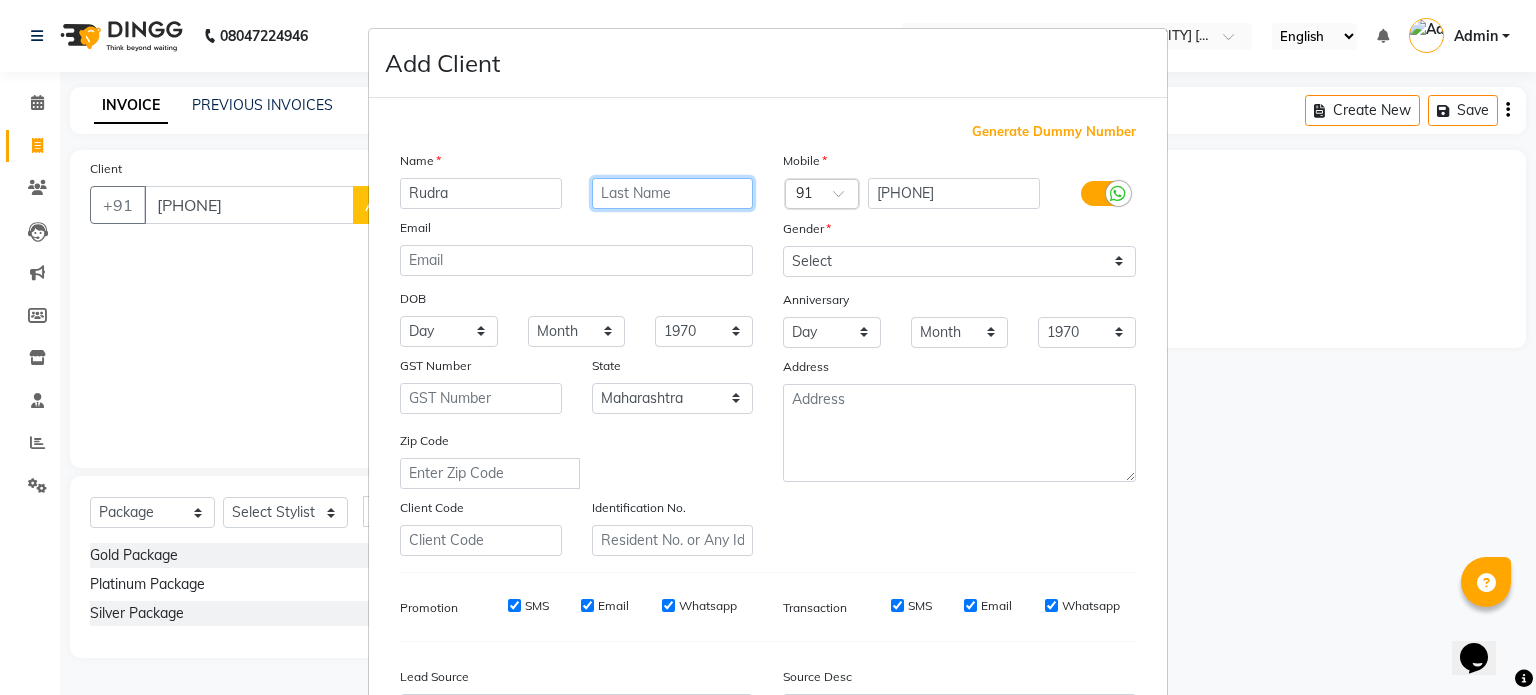 click at bounding box center [673, 193] 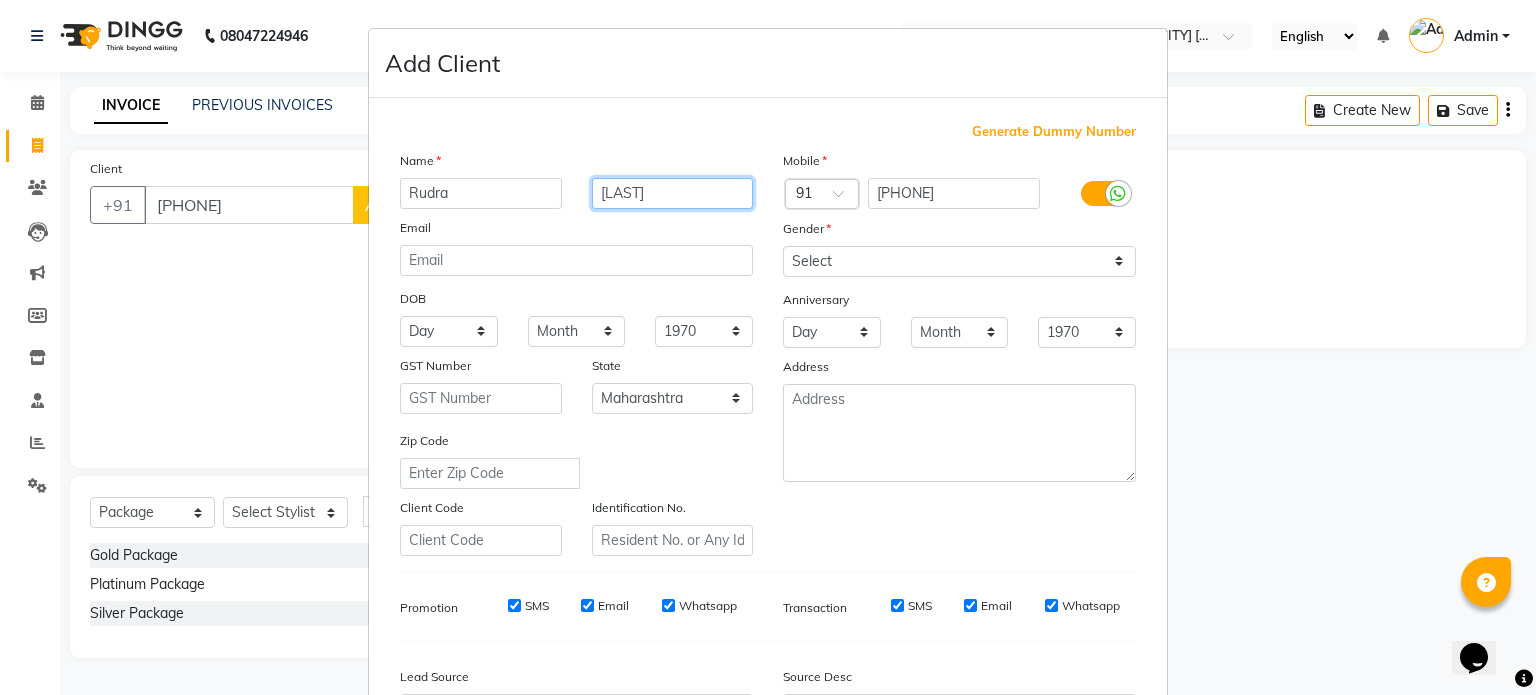 type on "[LAST]" 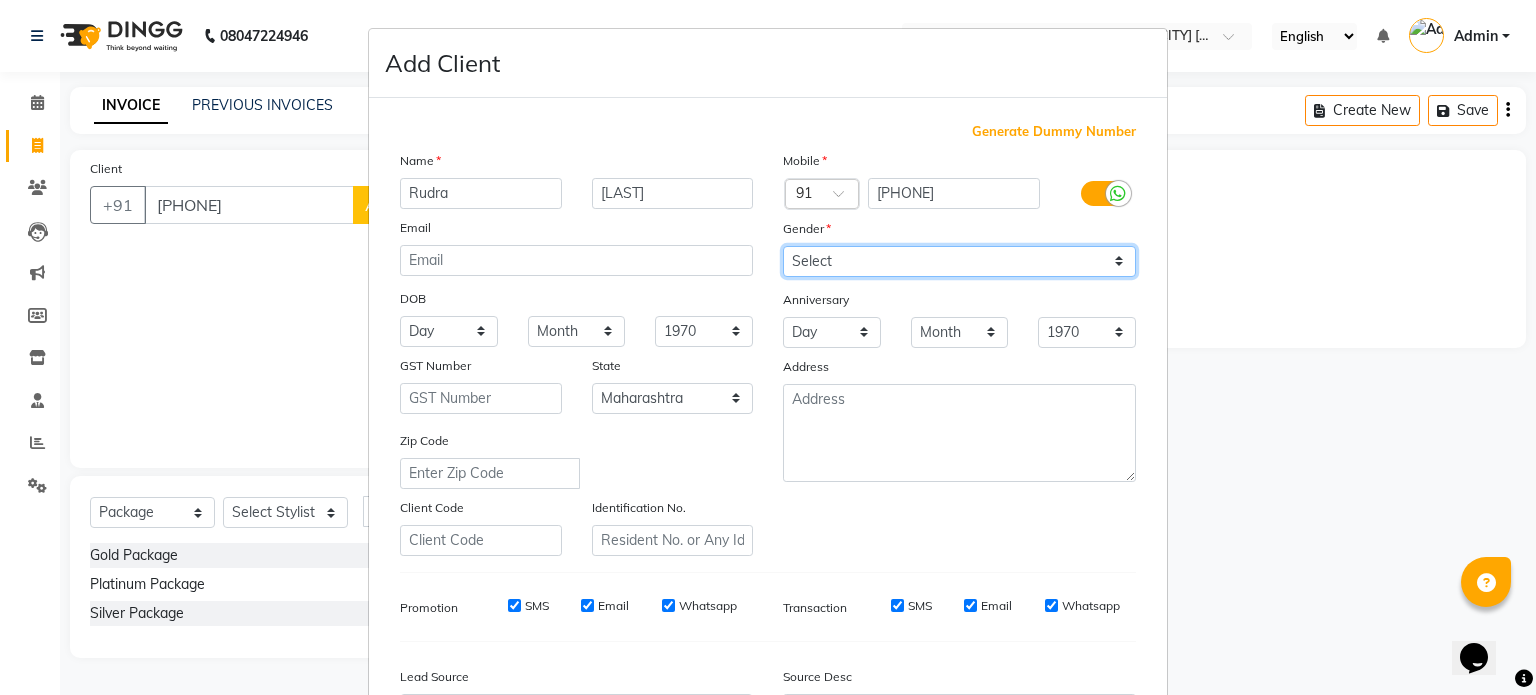 click on "Select Male Female Other Prefer Not To Say" at bounding box center (959, 261) 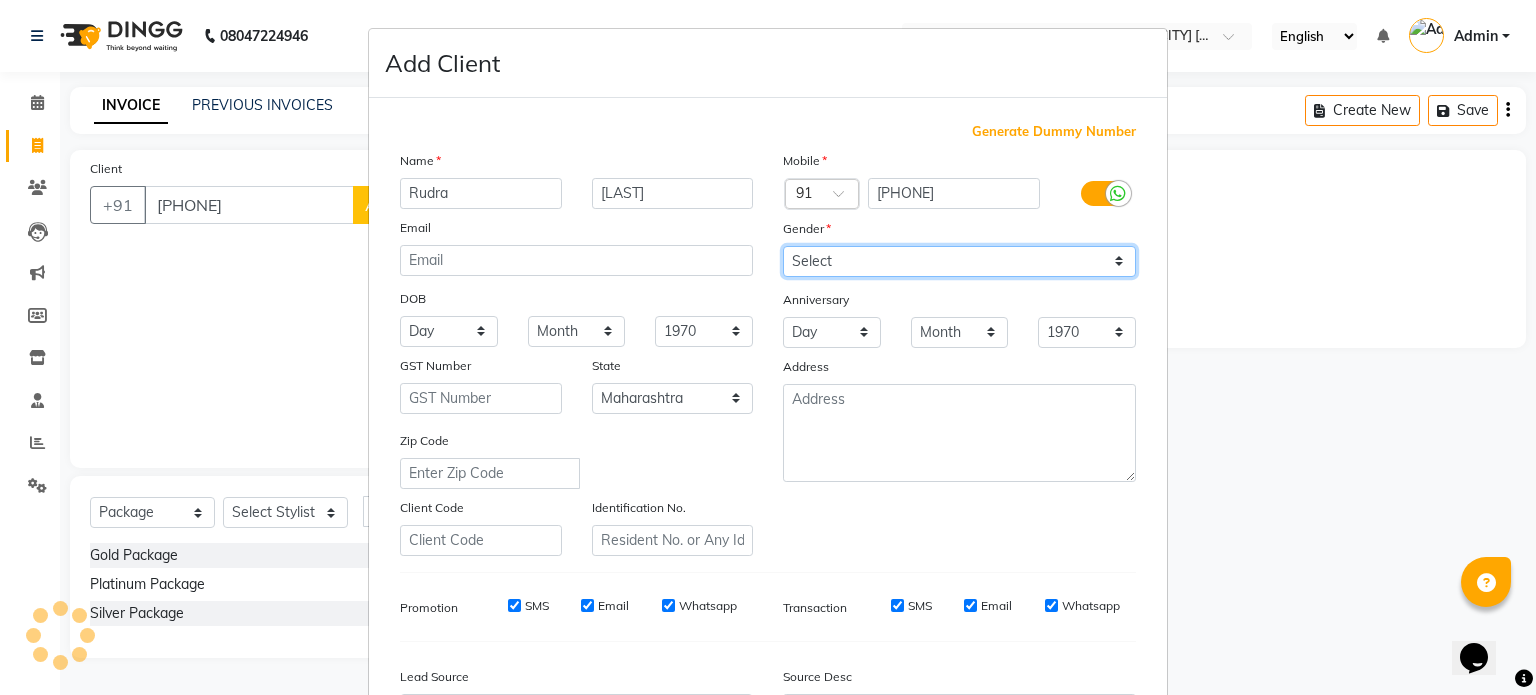 select on "male" 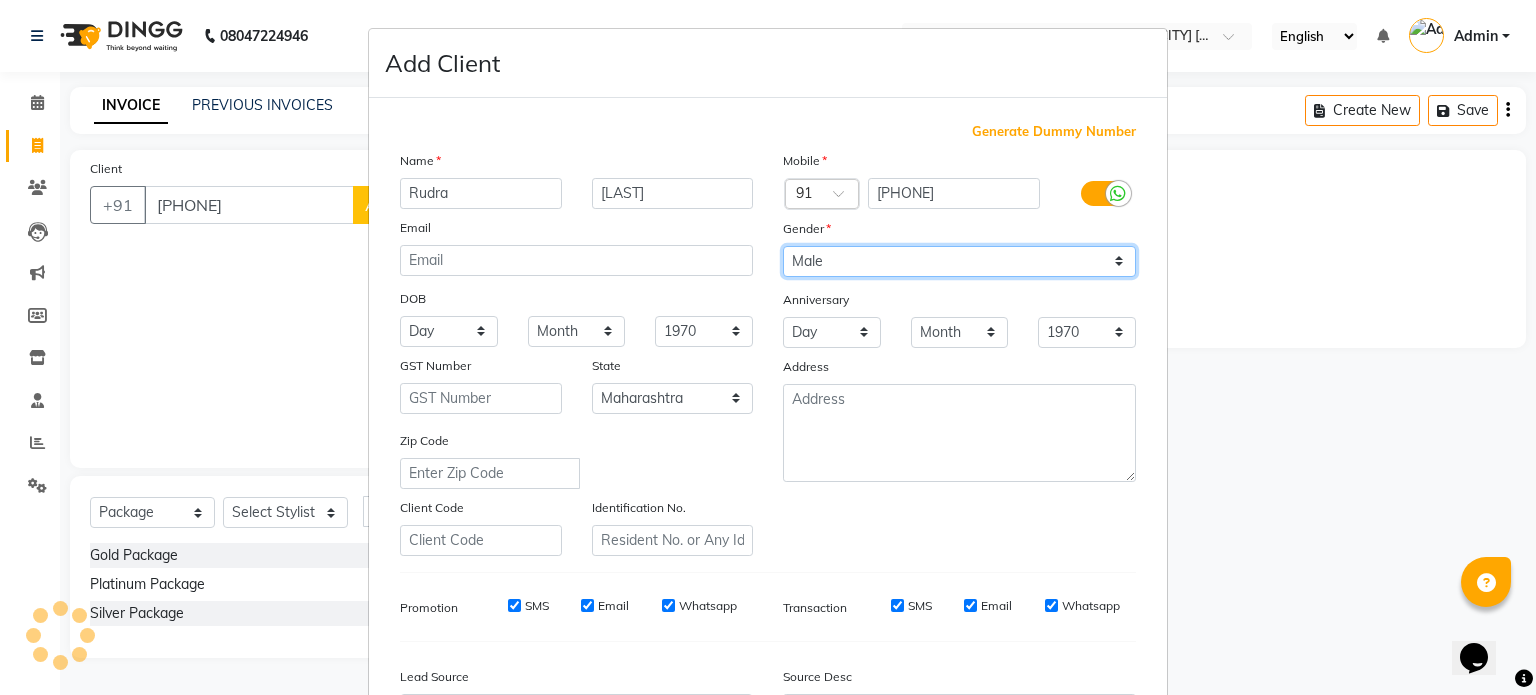 click on "Select Male Female Other Prefer Not To Say" at bounding box center (959, 261) 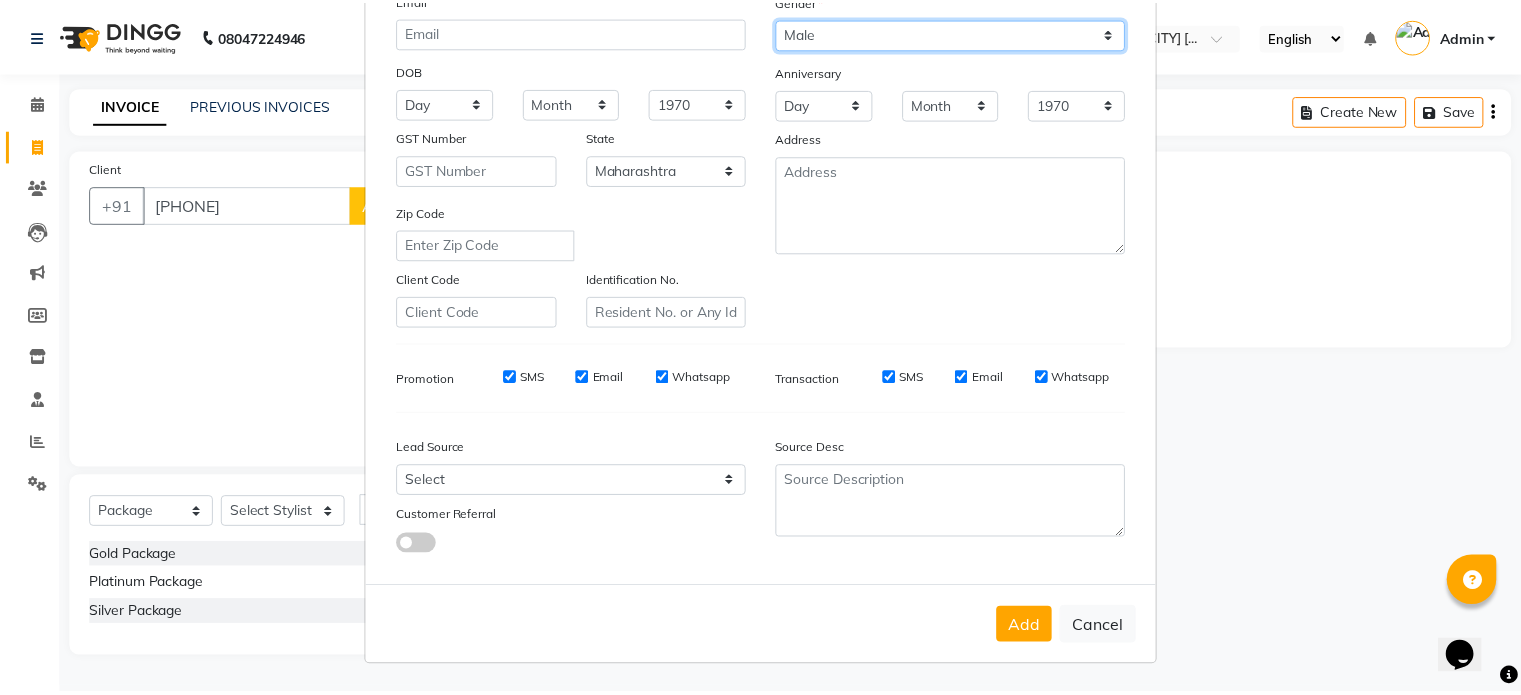 scroll, scrollTop: 237, scrollLeft: 0, axis: vertical 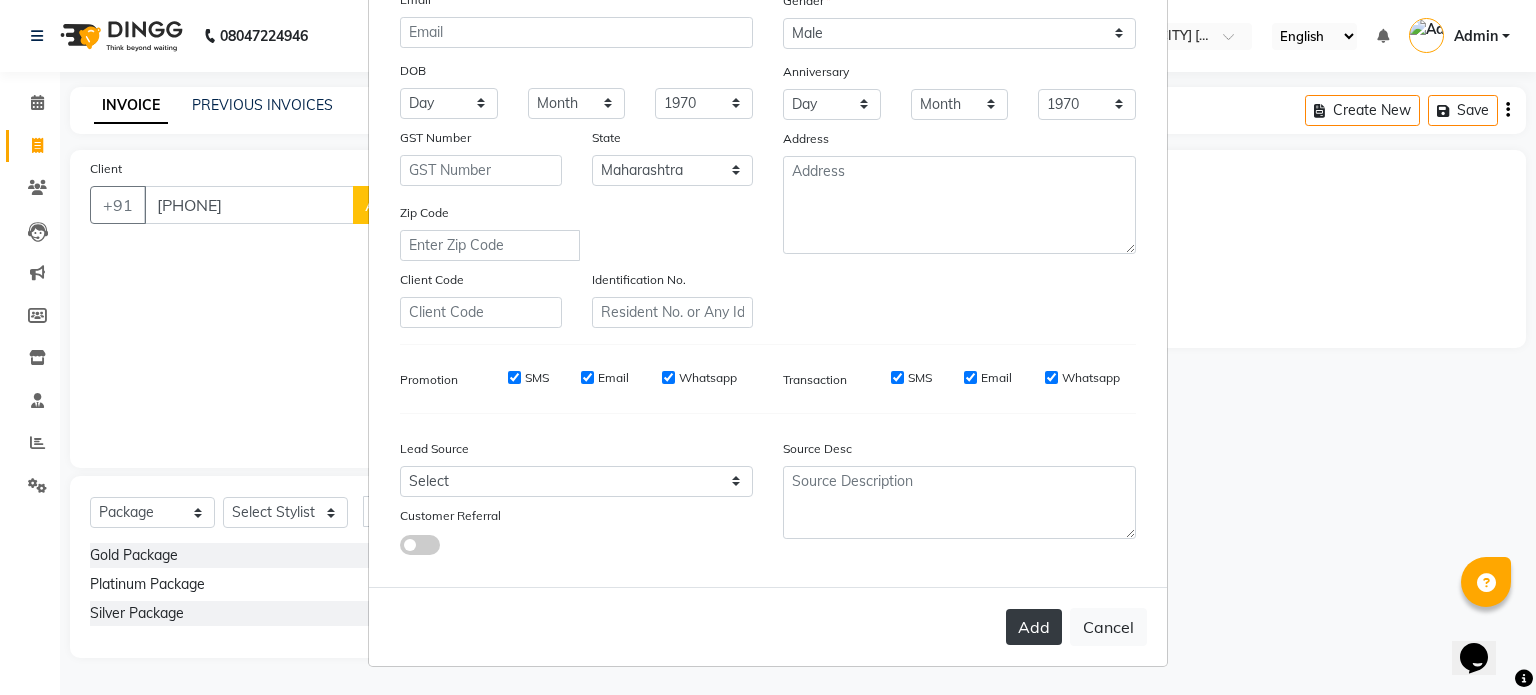click on "Add" at bounding box center (1034, 627) 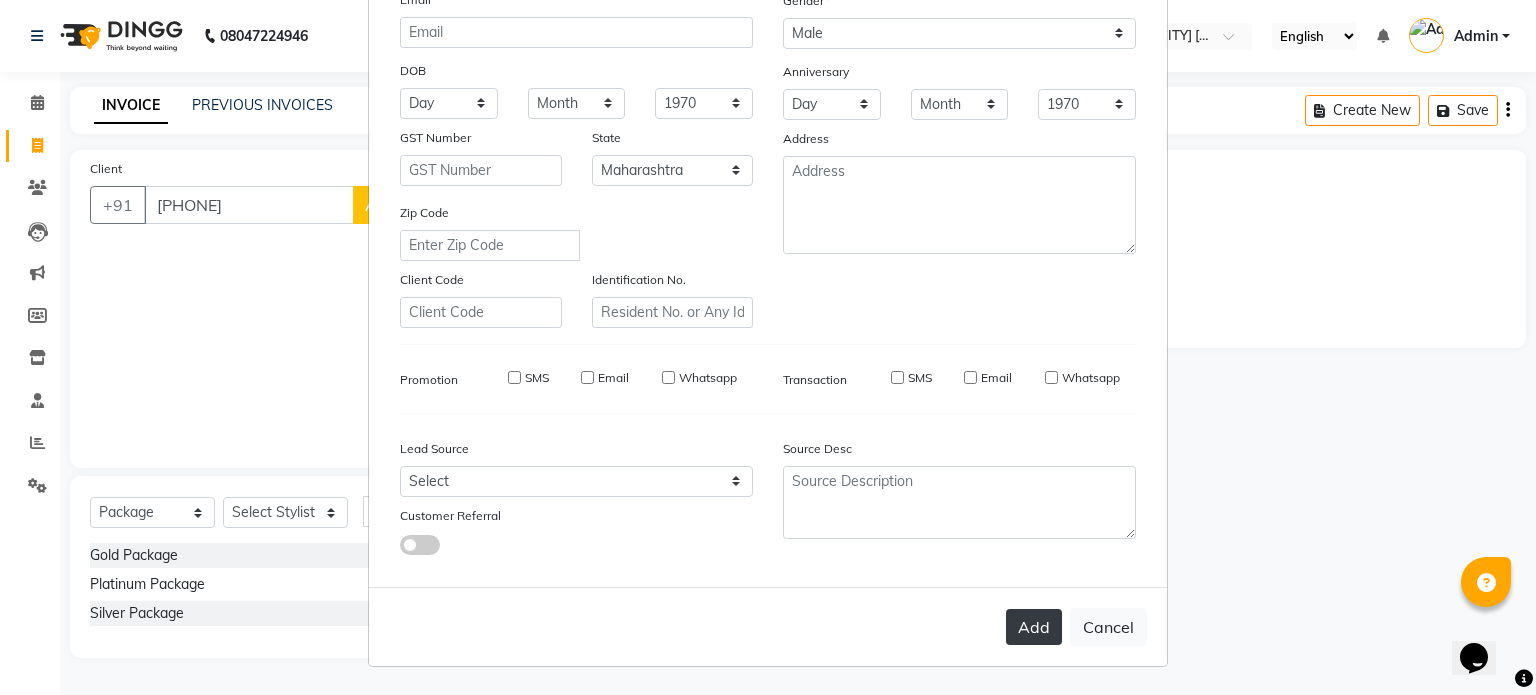 type 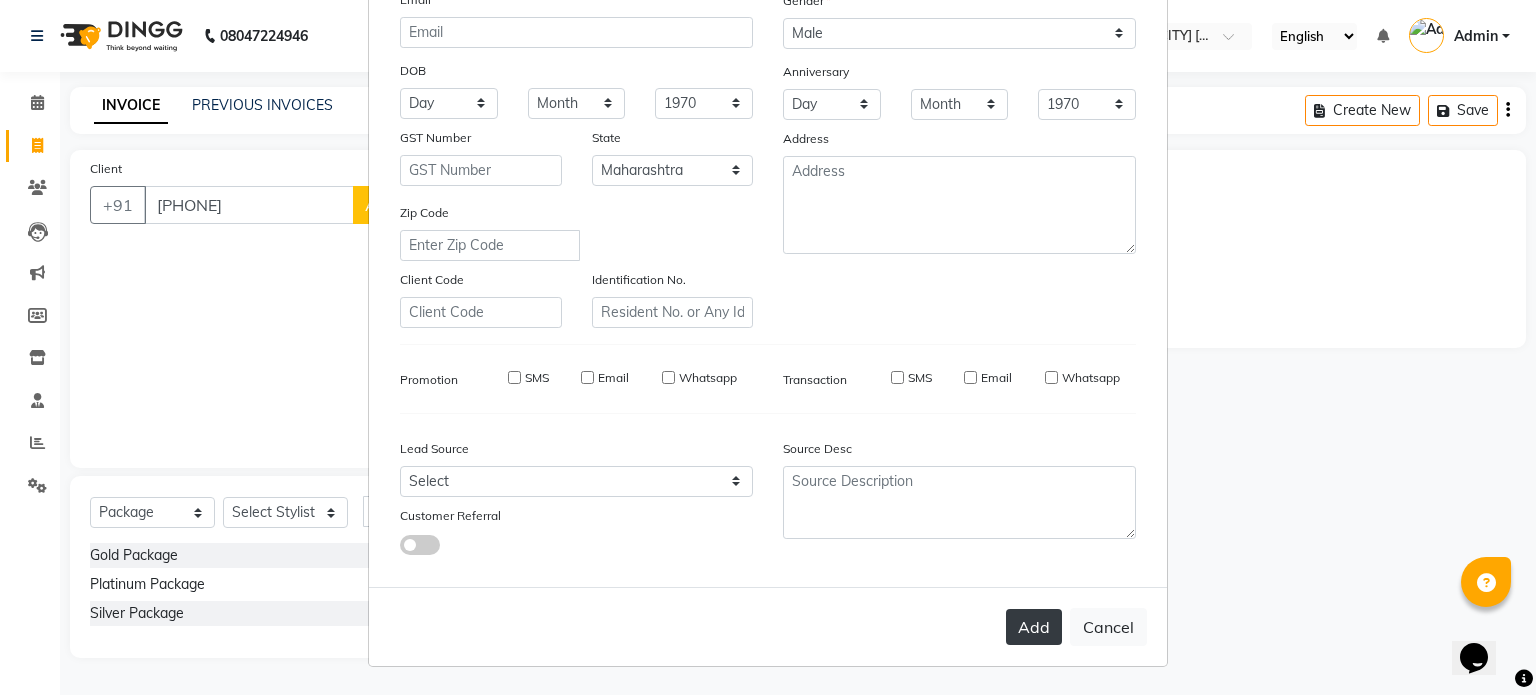 type 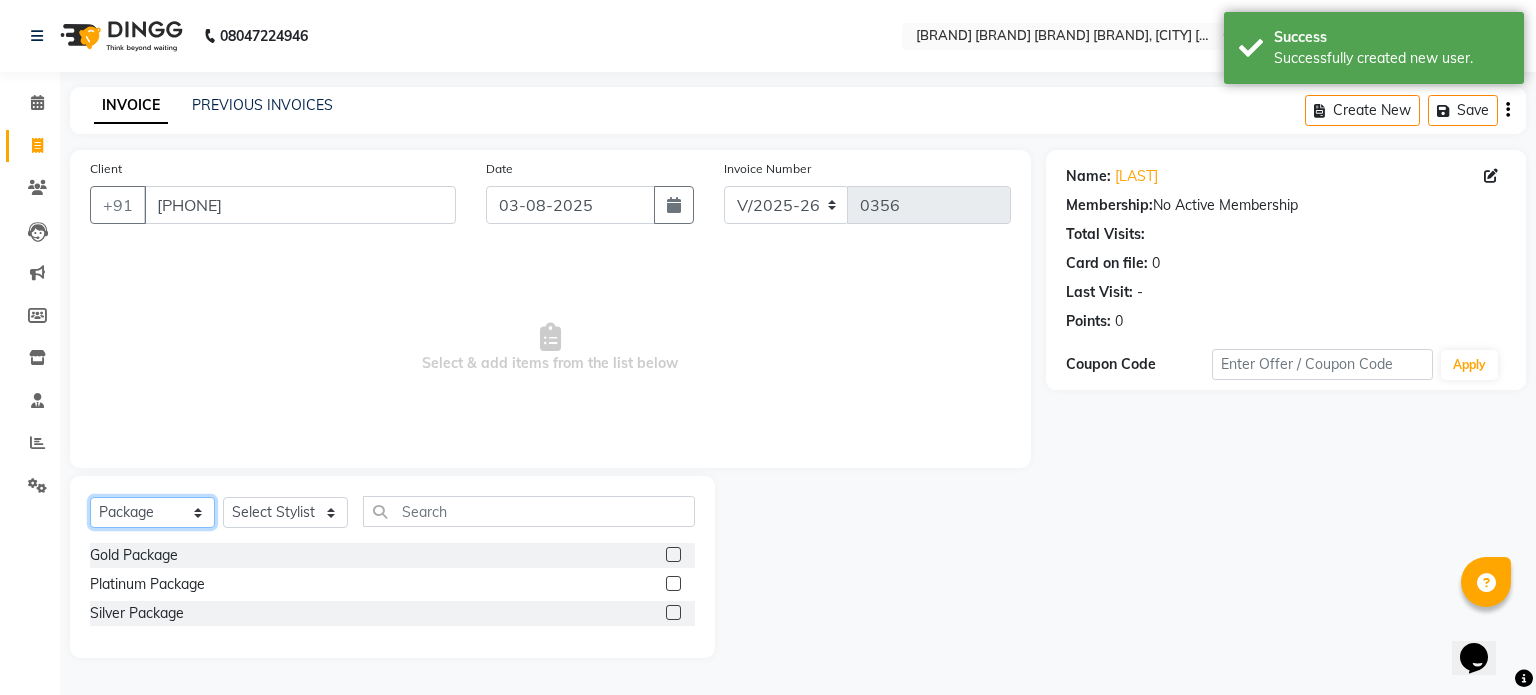 click on "Select  Service  Product  Membership  Package Voucher Prepaid Gift Card" 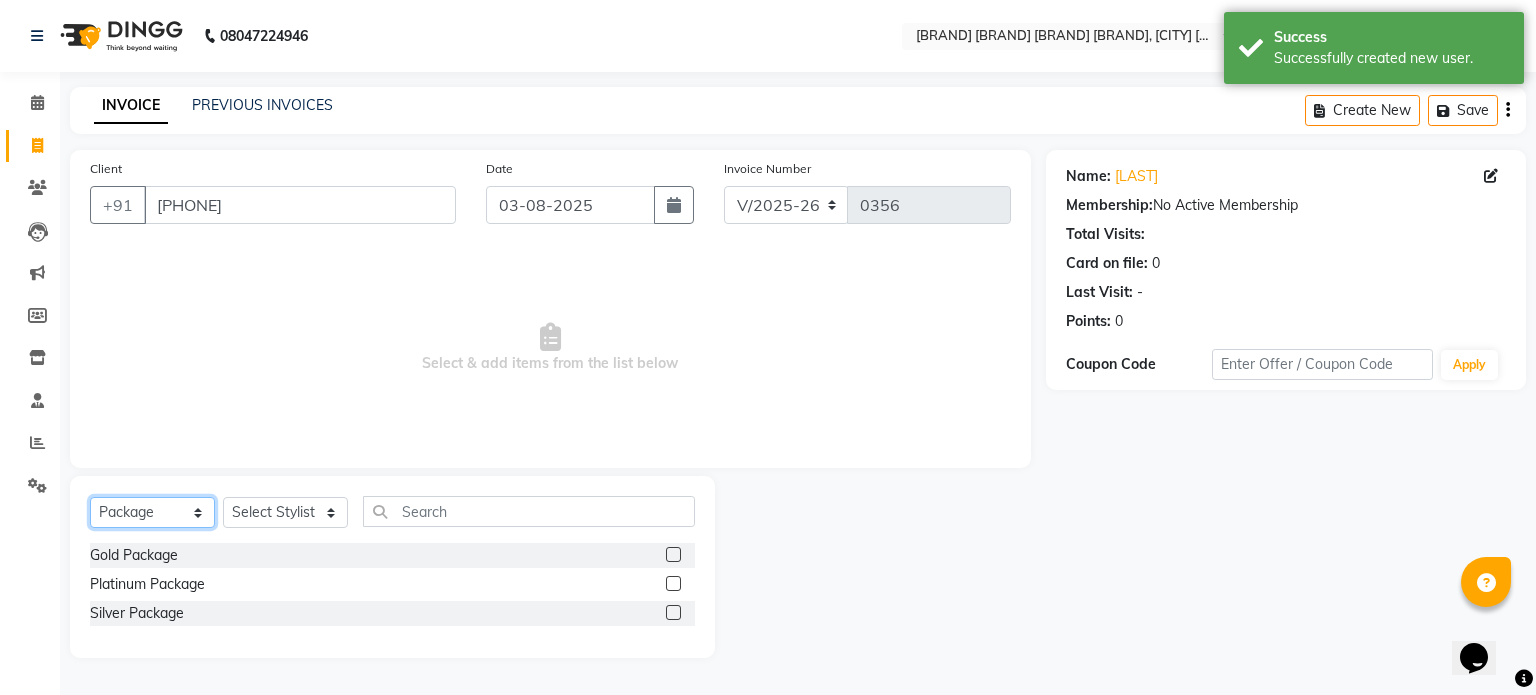 select on "service" 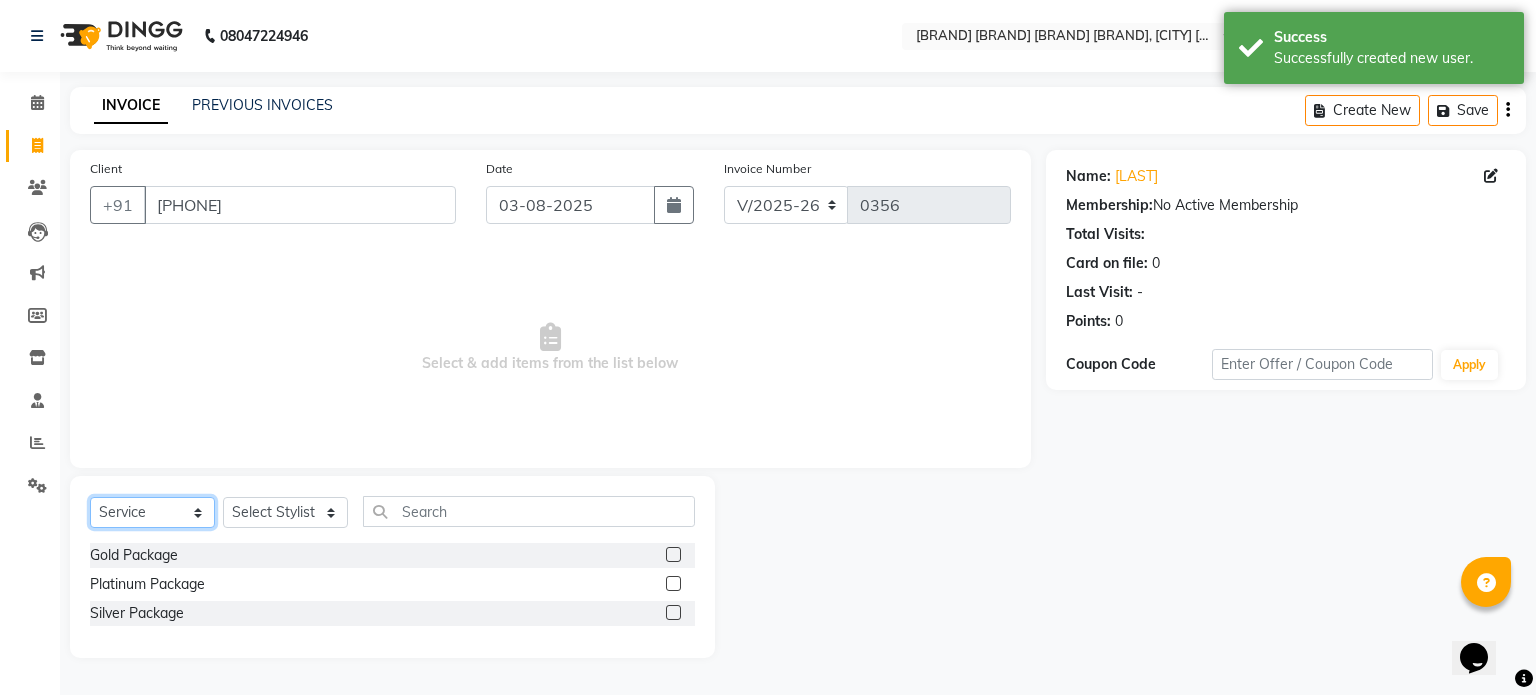 click on "Select  Service  Product  Membership  Package Voucher Prepaid Gift Card" 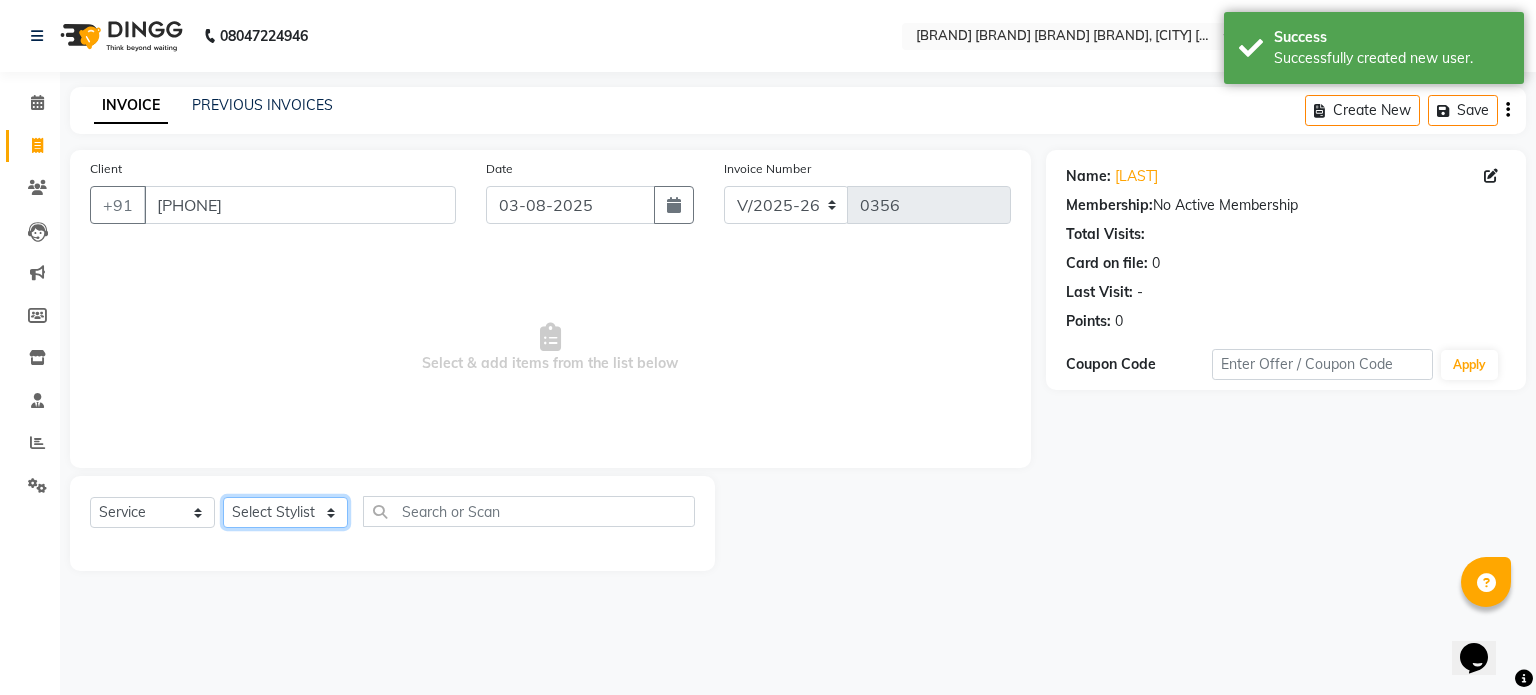 click on "Select Stylist [LAST] [LAST] [LAST] [LAST] [LAST] [LAST] [LAST] [LAST] [LAST] [LAST]" 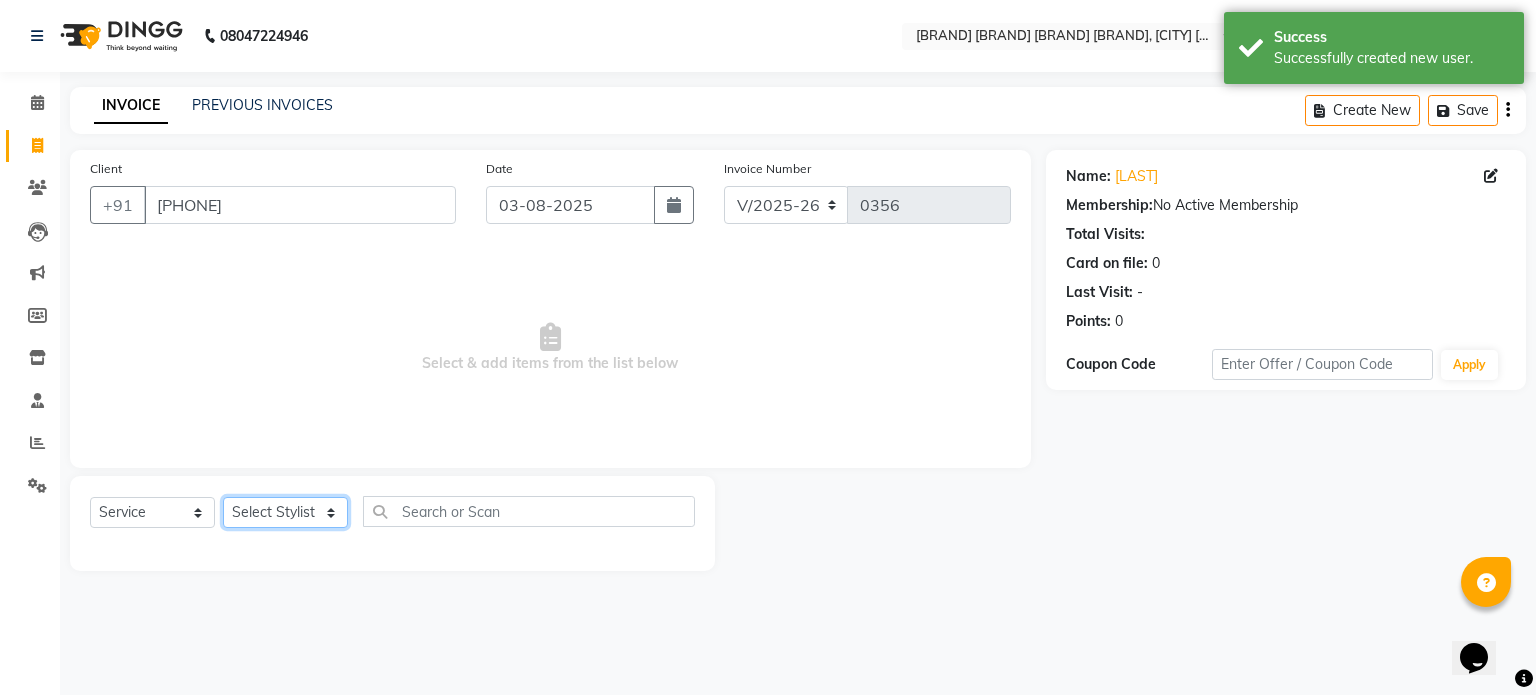 select on "53270" 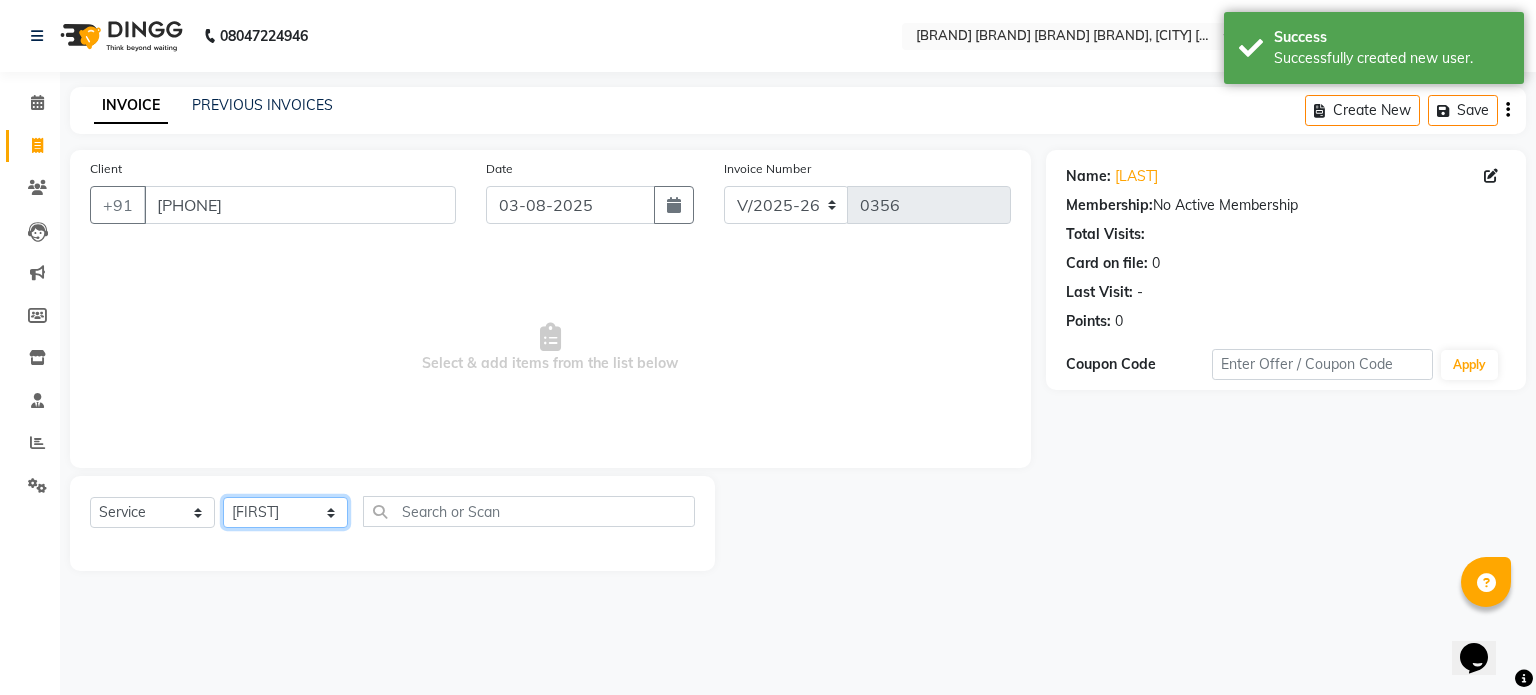 click on "Select Stylist [LAST] [LAST] [LAST] [LAST] [LAST] [LAST] [LAST] [LAST] [LAST] [LAST]" 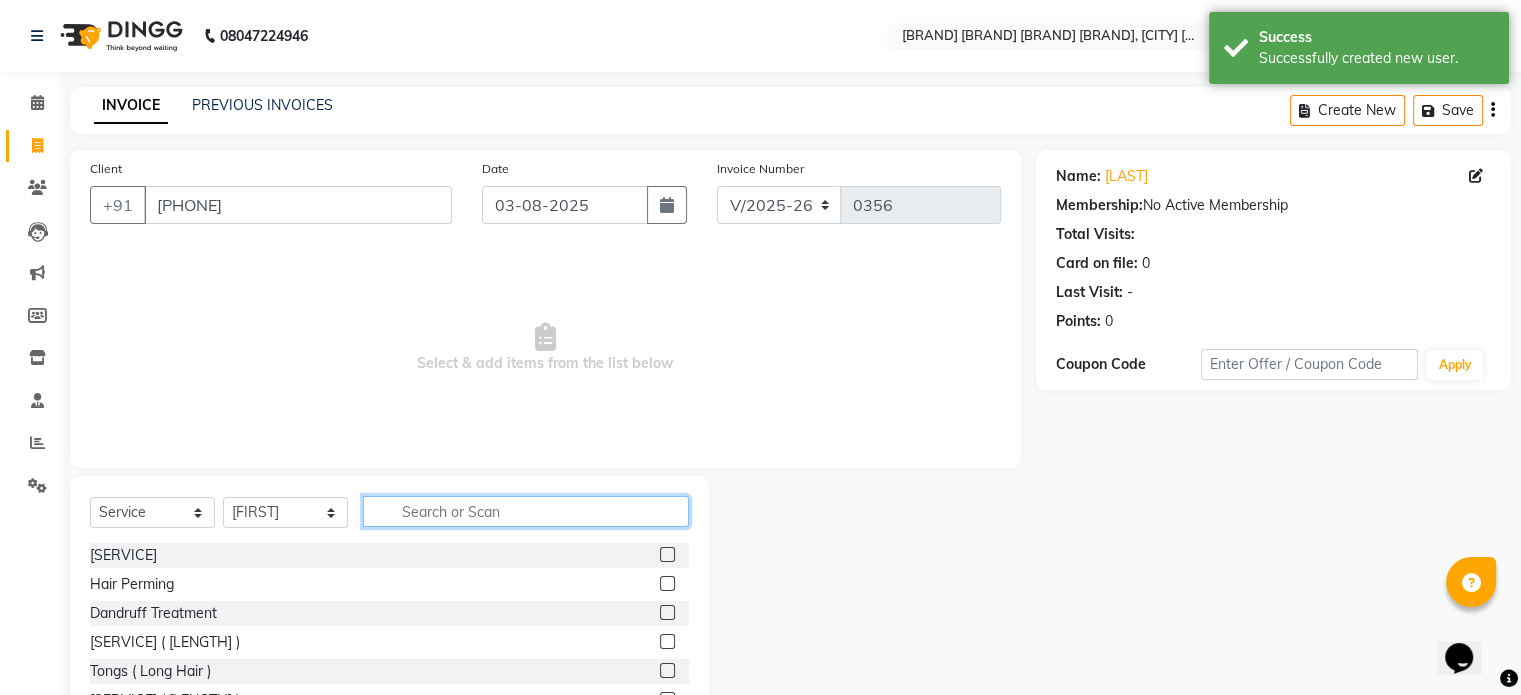 click 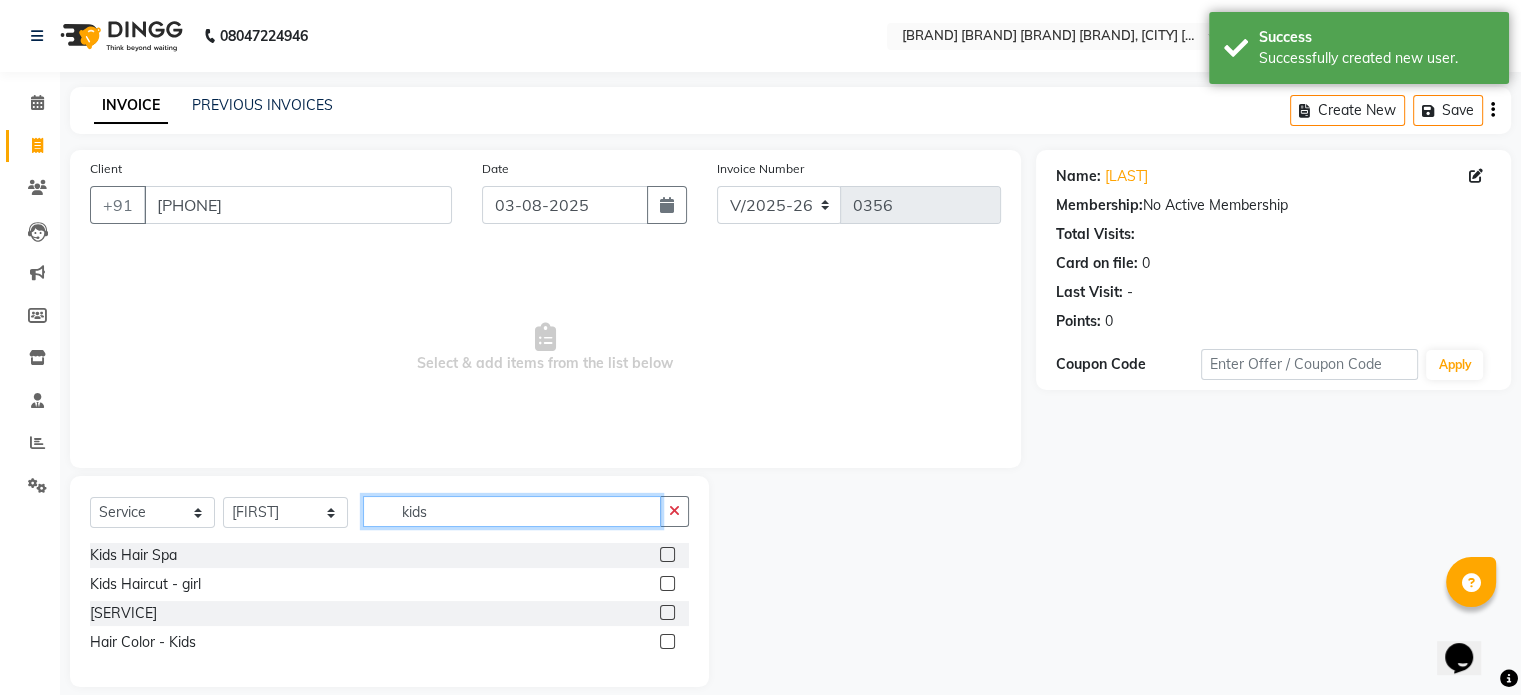 type on "kids" 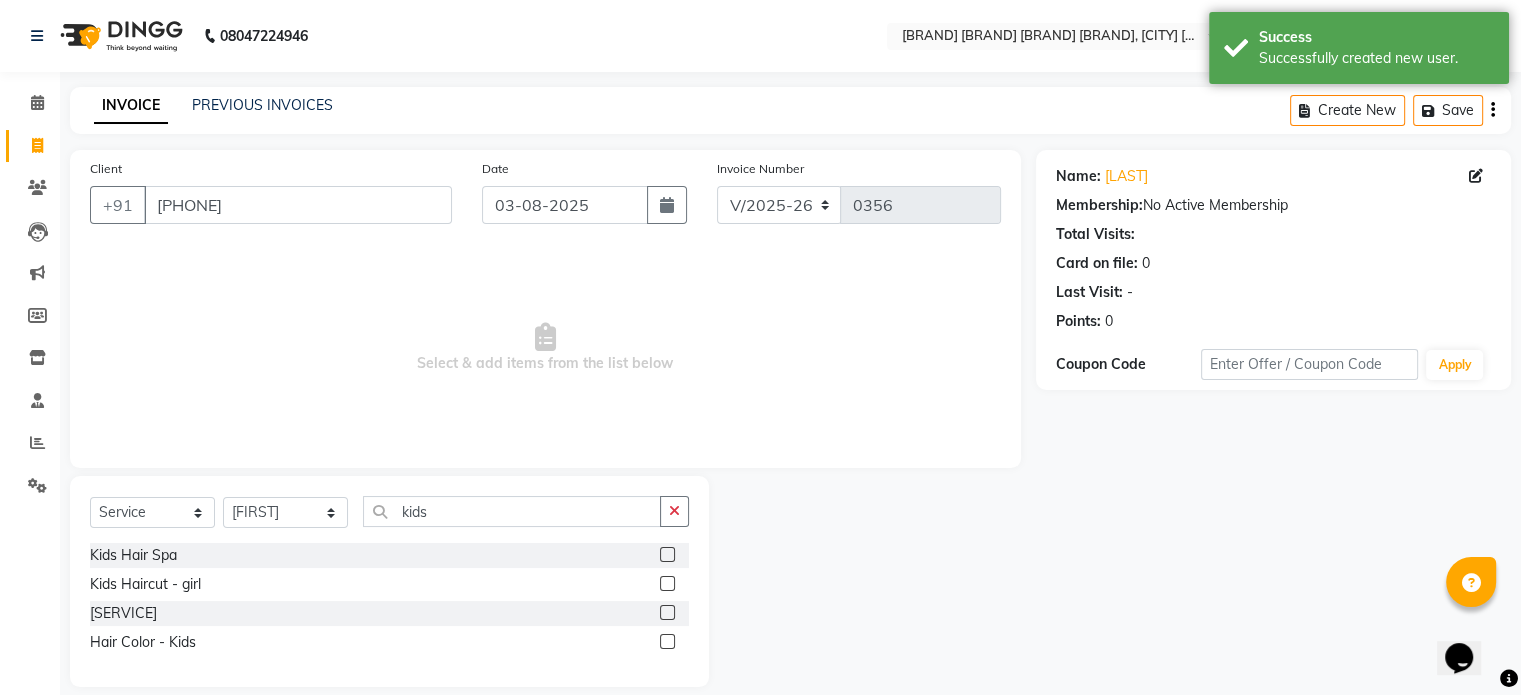 click 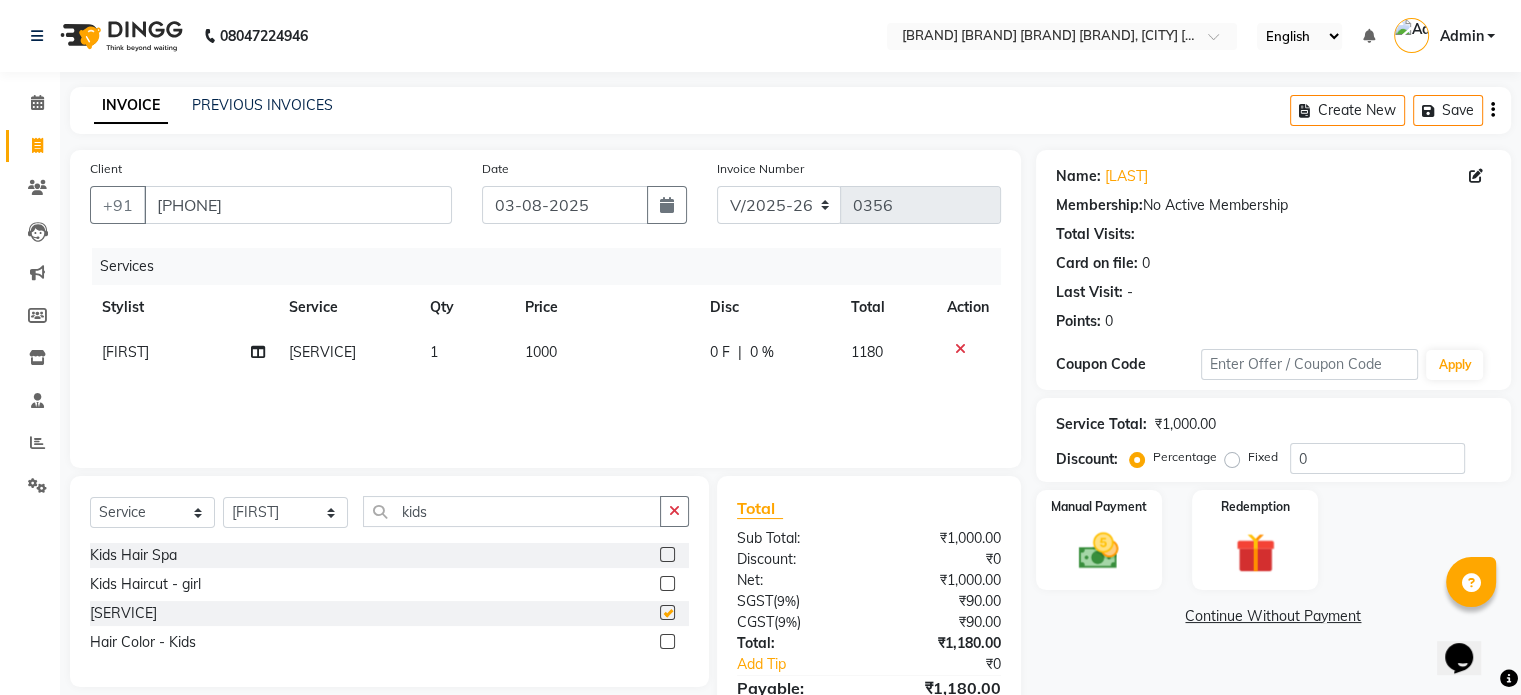 checkbox on "false" 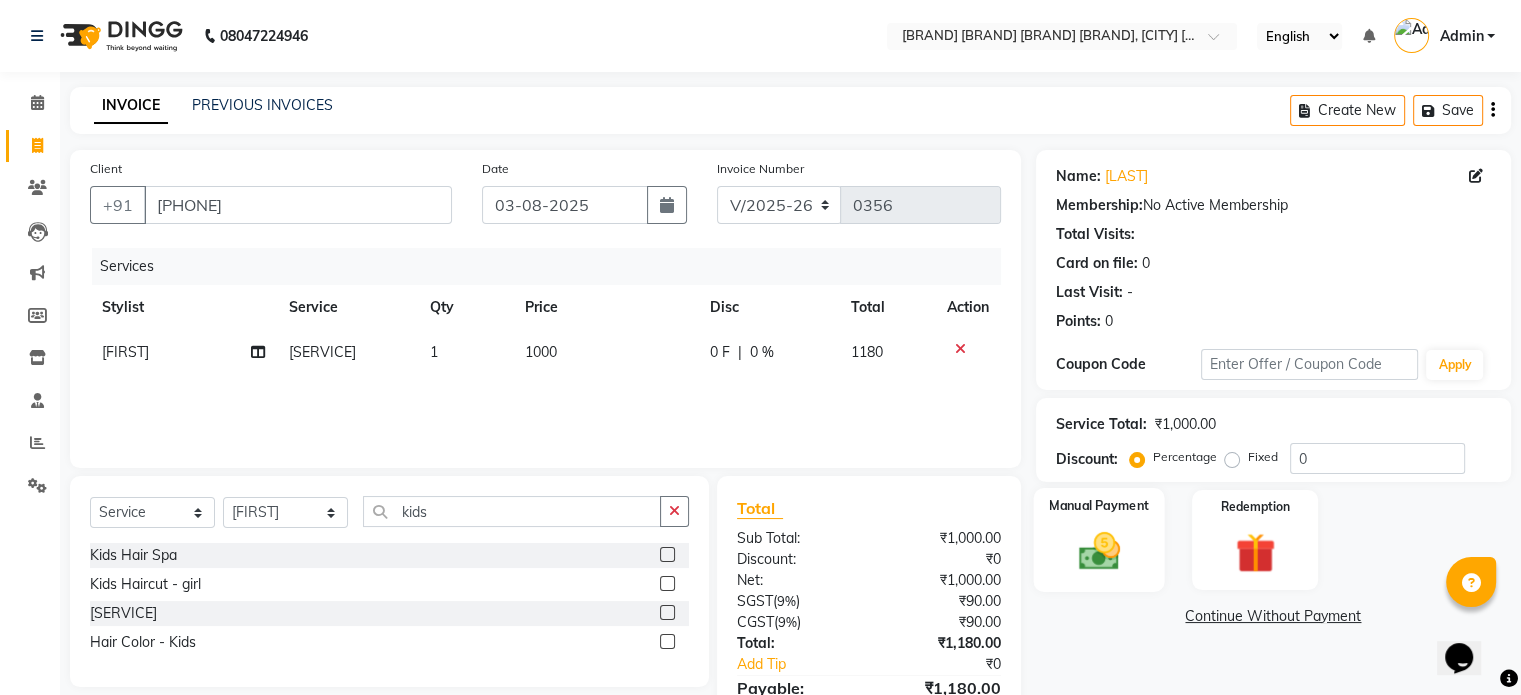 drag, startPoint x: 1144, startPoint y: 523, endPoint x: 1153, endPoint y: 581, distance: 58.694122 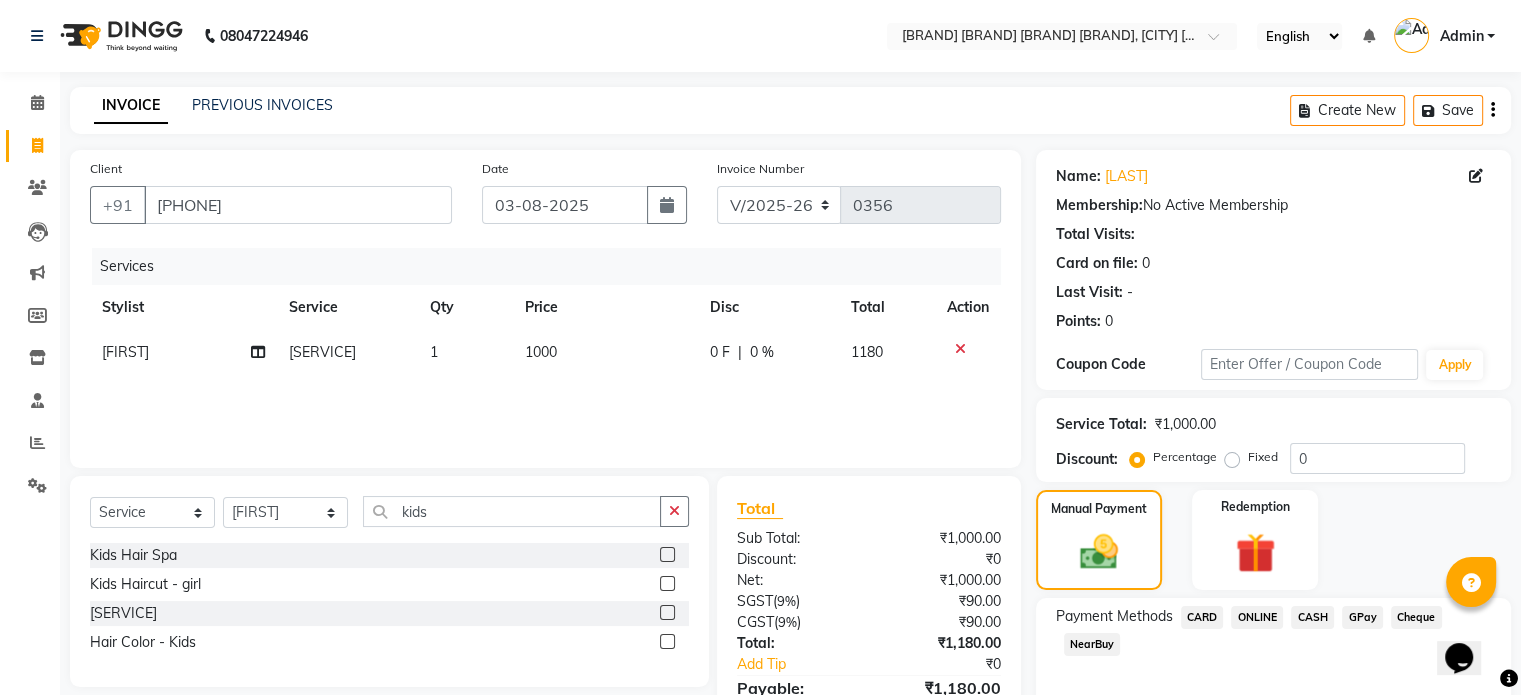 click on "GPay" 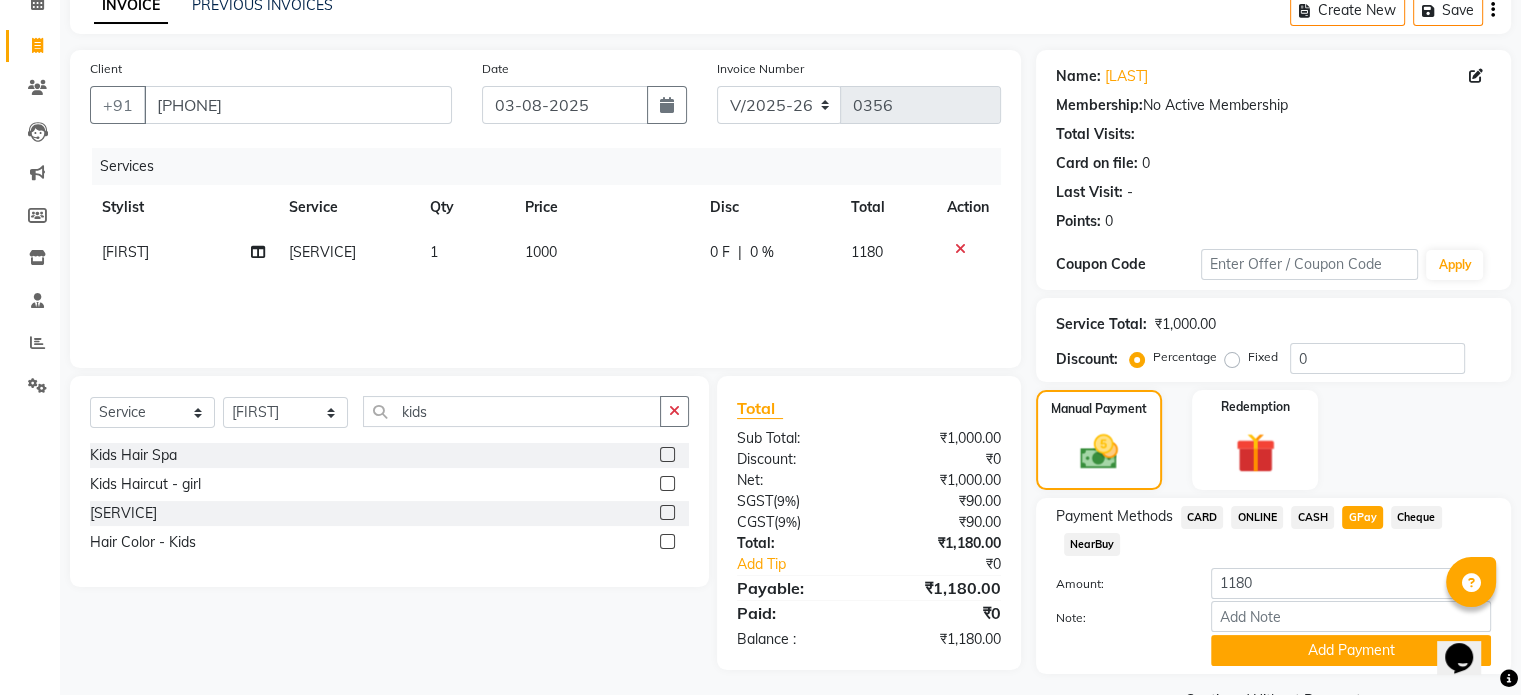 scroll, scrollTop: 152, scrollLeft: 0, axis: vertical 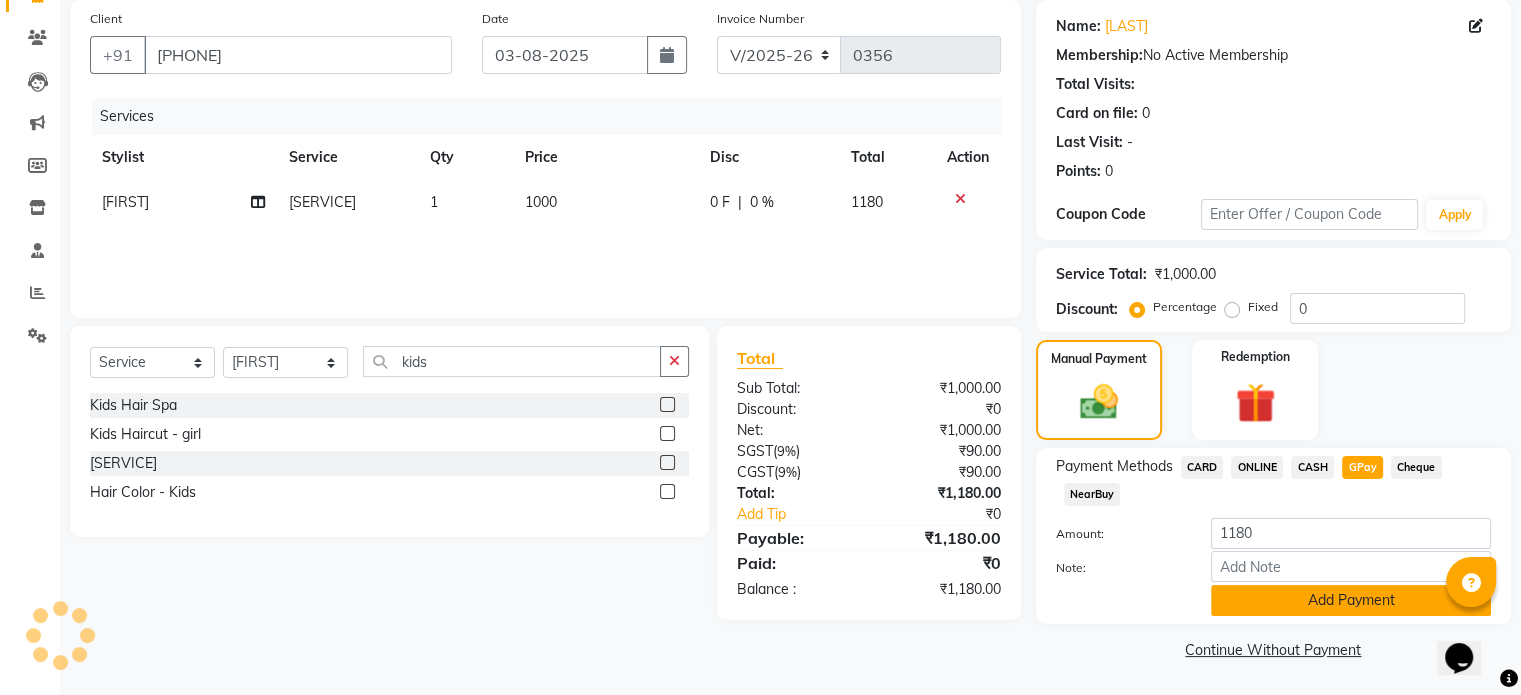 click on "Add Payment" 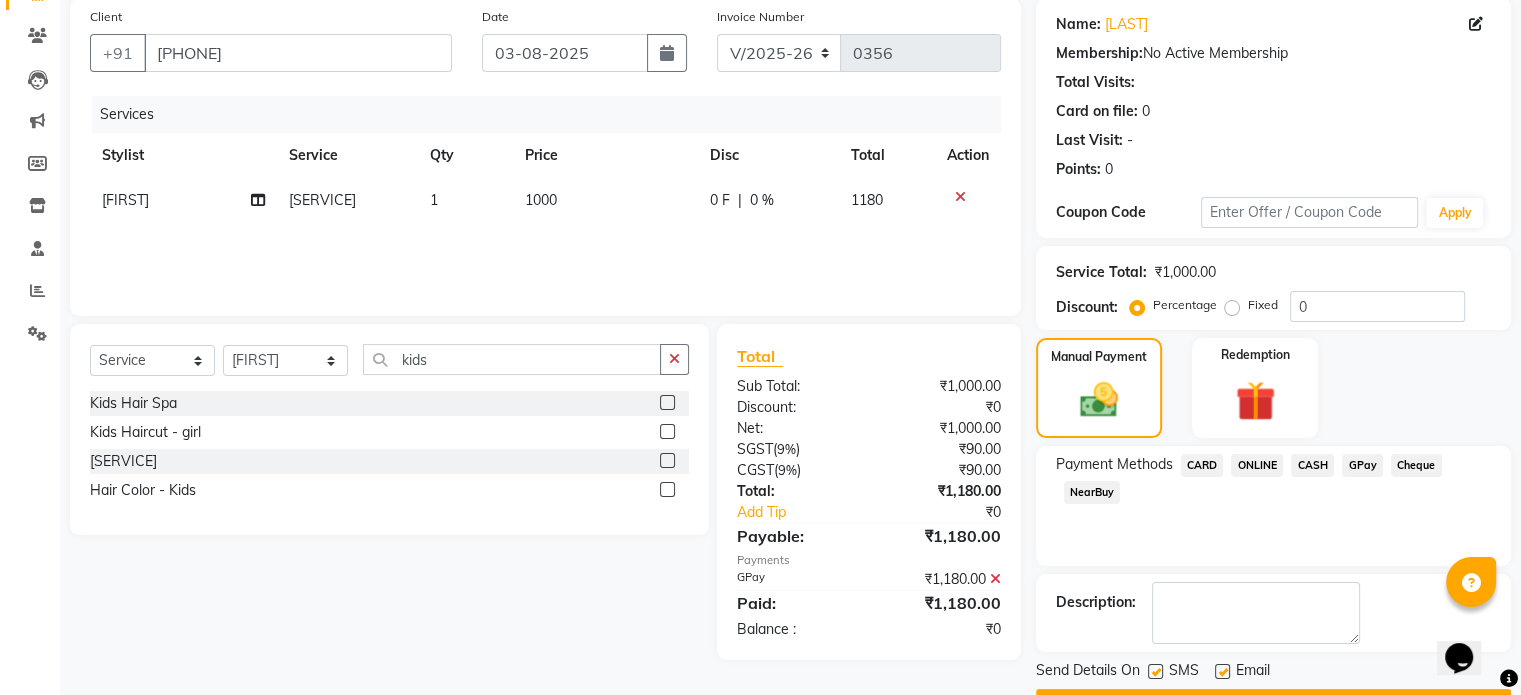 scroll, scrollTop: 205, scrollLeft: 0, axis: vertical 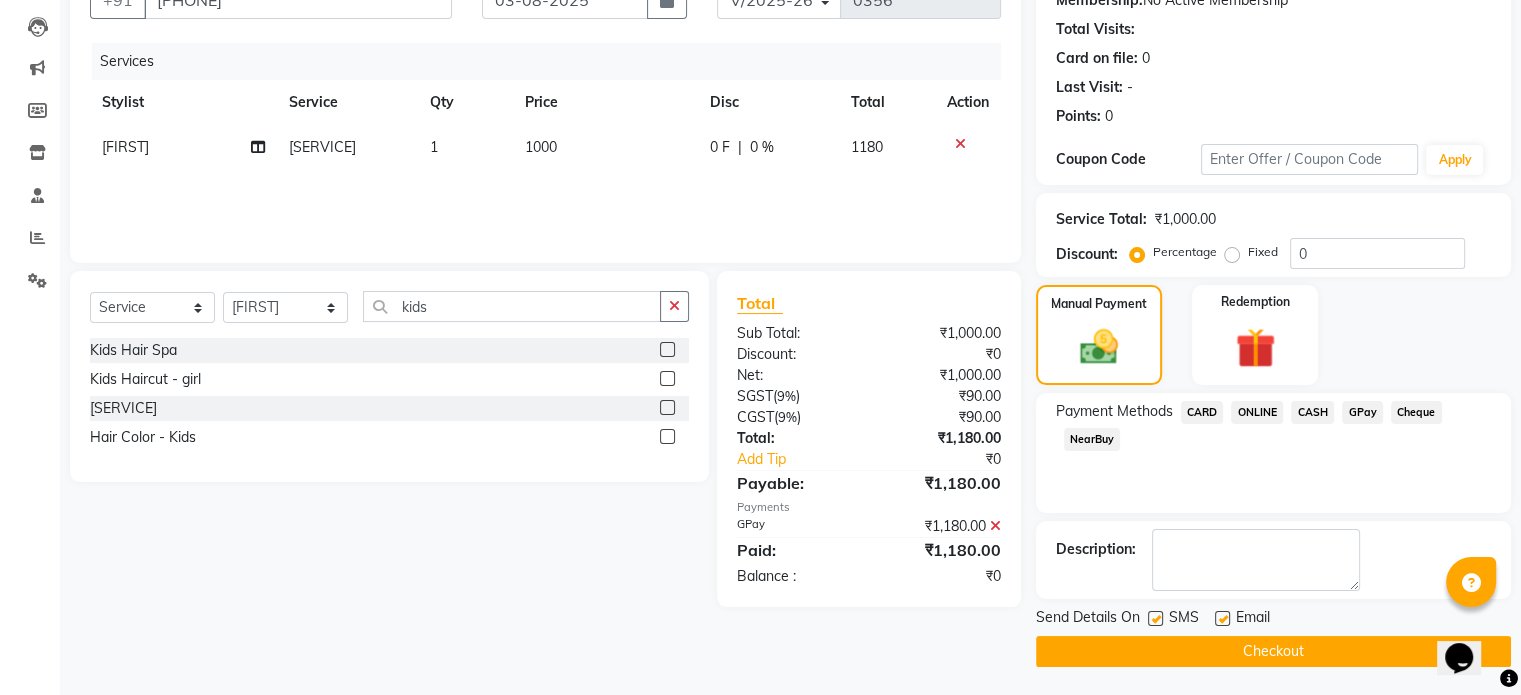 click on "Checkout" 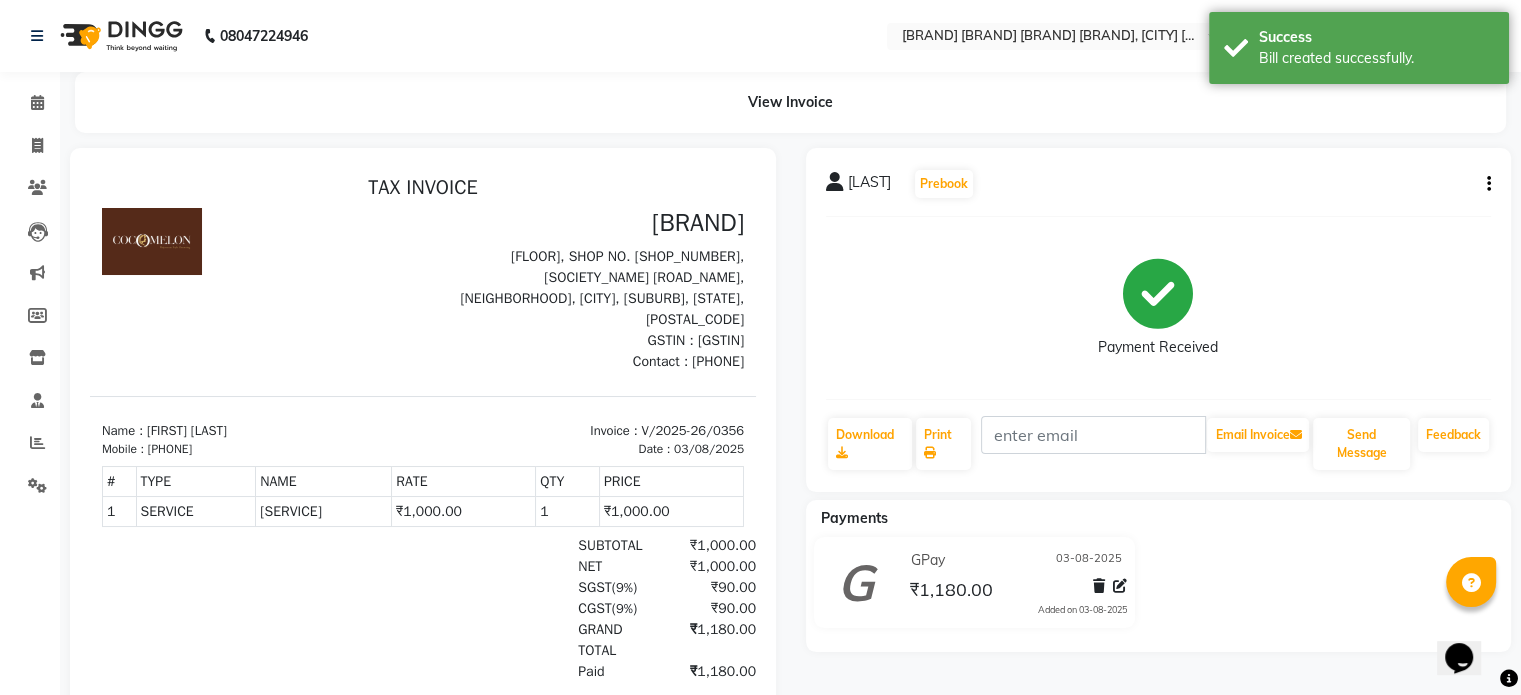 scroll, scrollTop: 0, scrollLeft: 0, axis: both 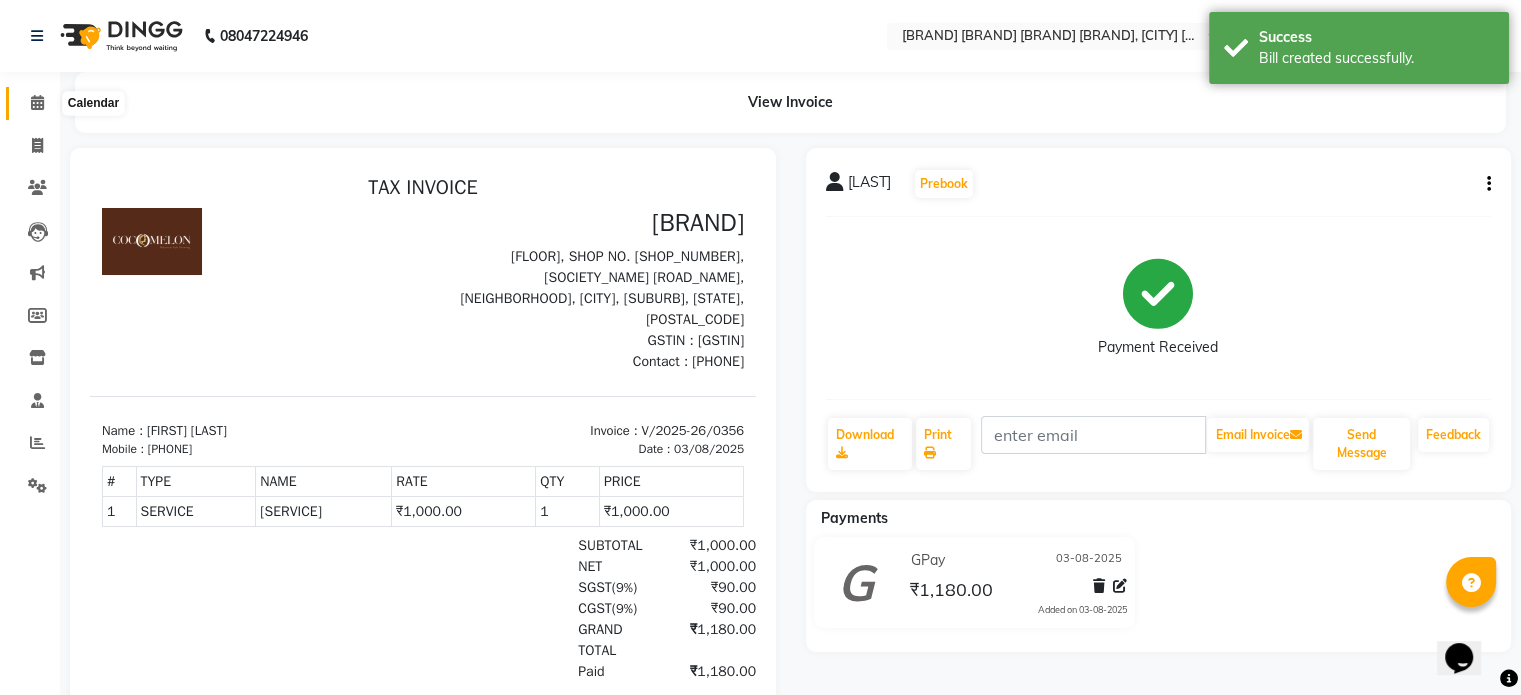 click 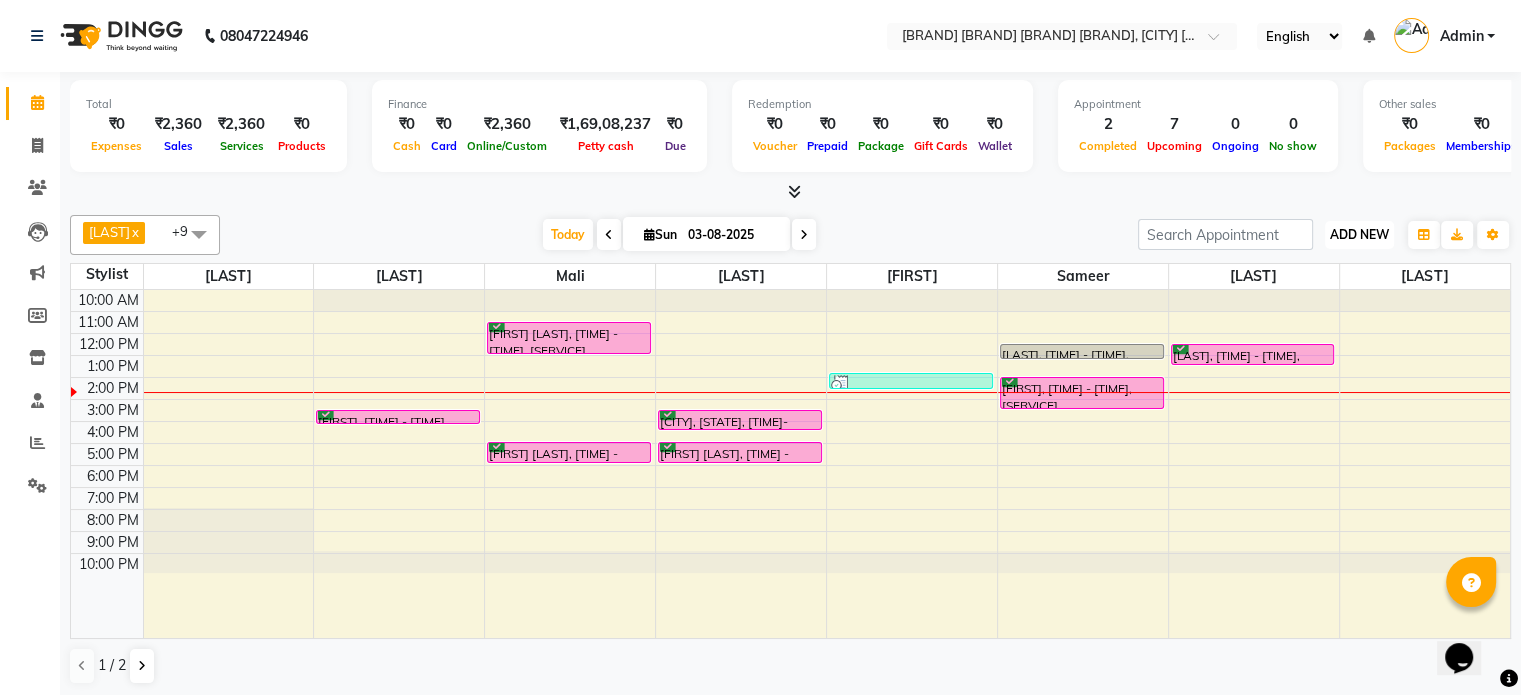 click on "ADD NEW" at bounding box center [1359, 234] 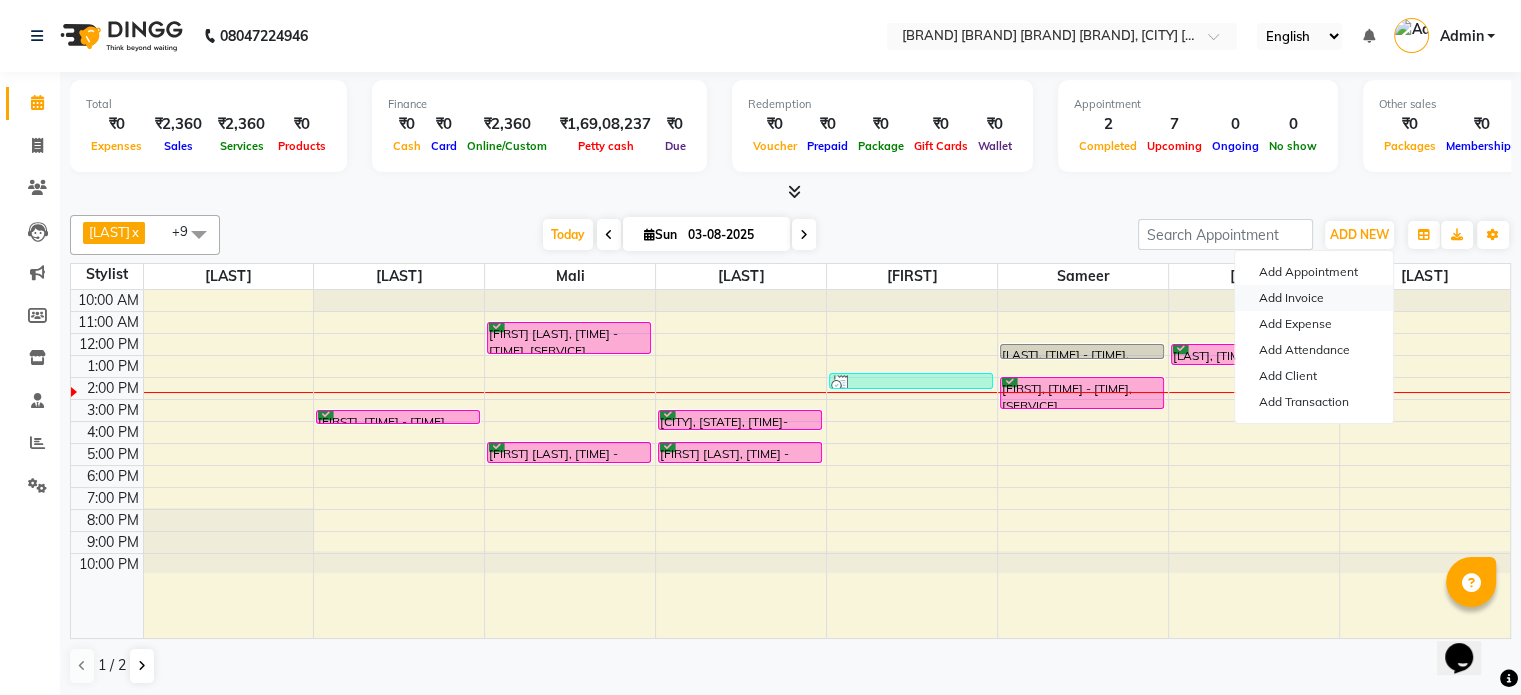 click on "Add Invoice" at bounding box center [1314, 298] 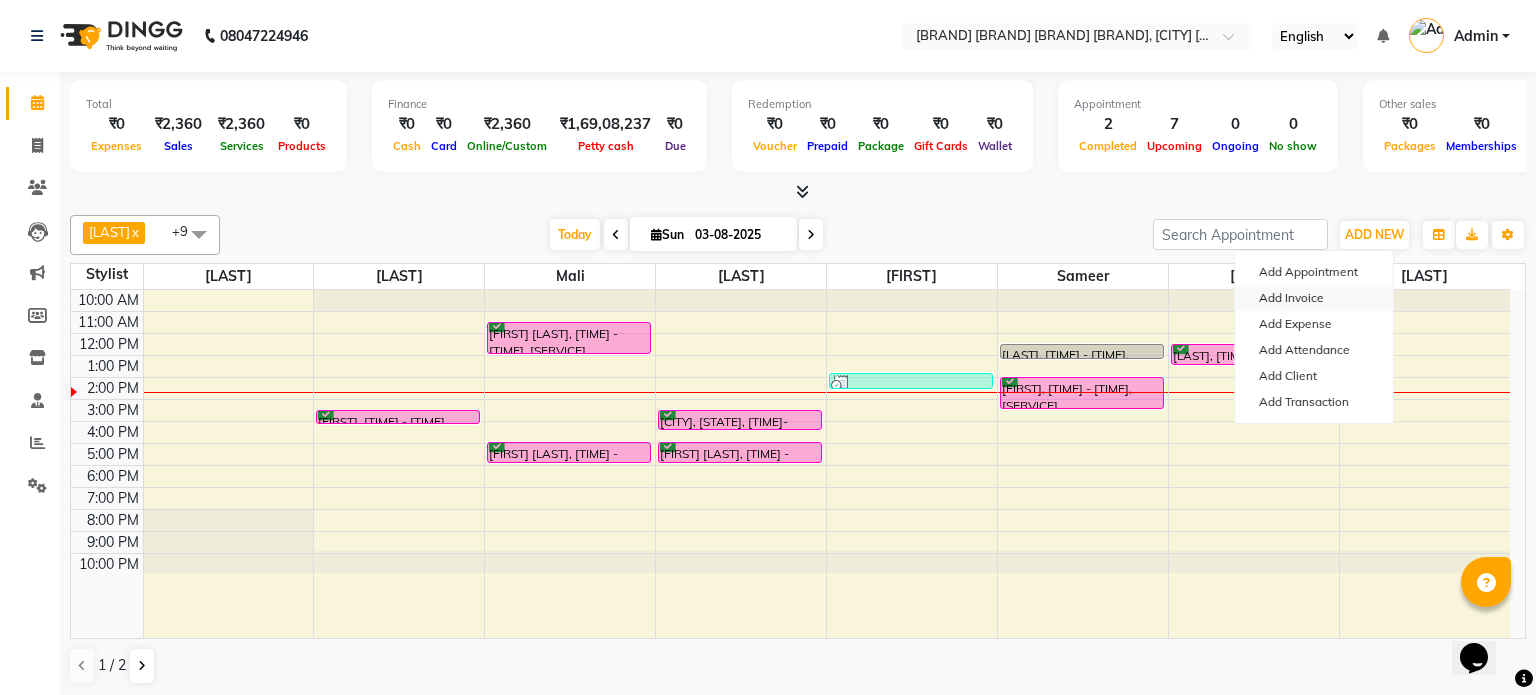select on "576" 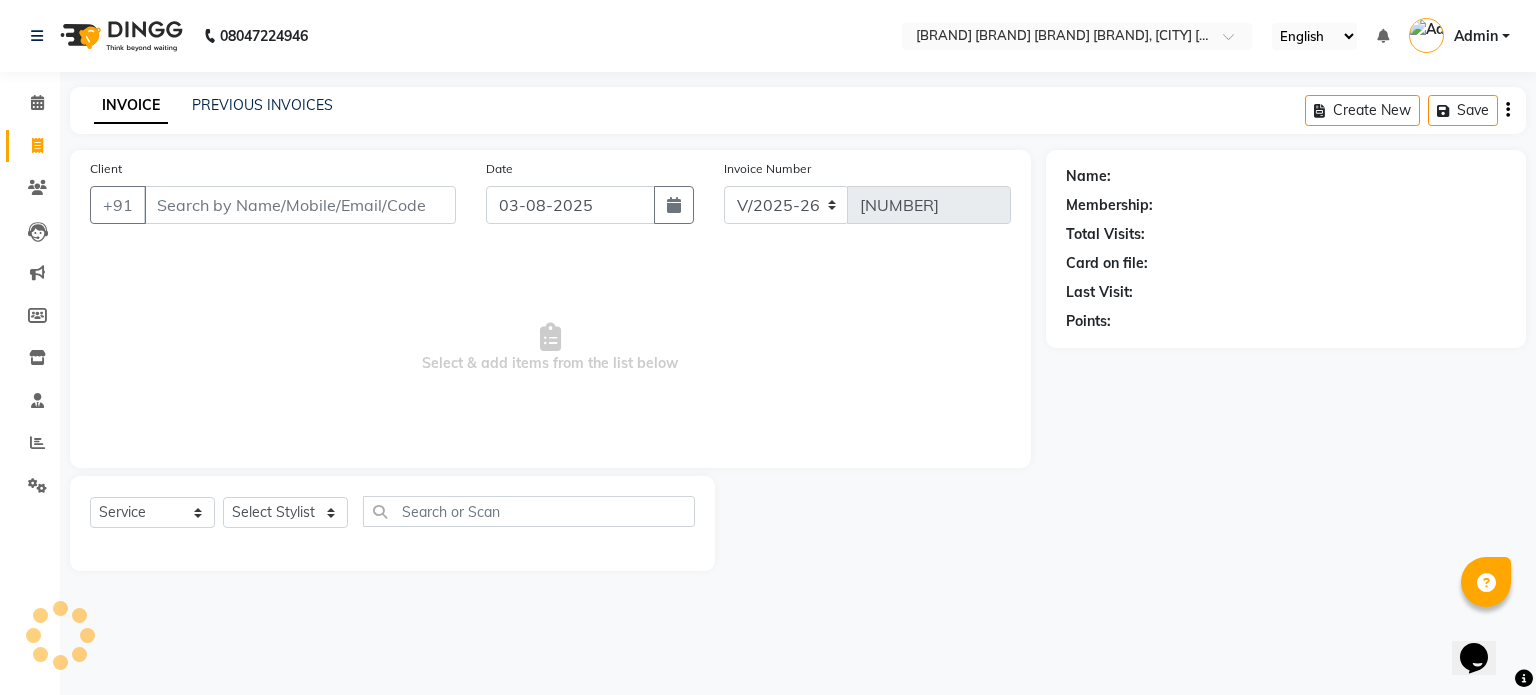 select on "package" 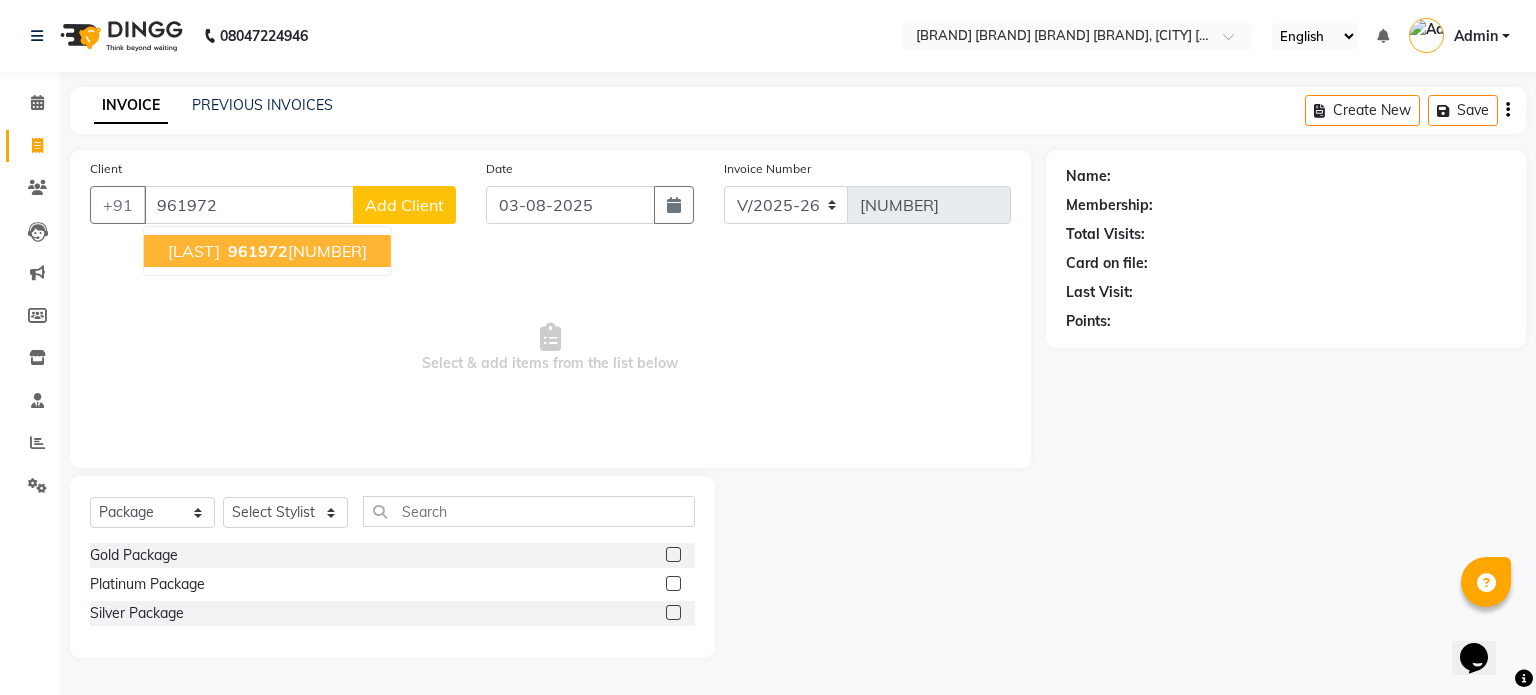 click on "961972" at bounding box center (258, 251) 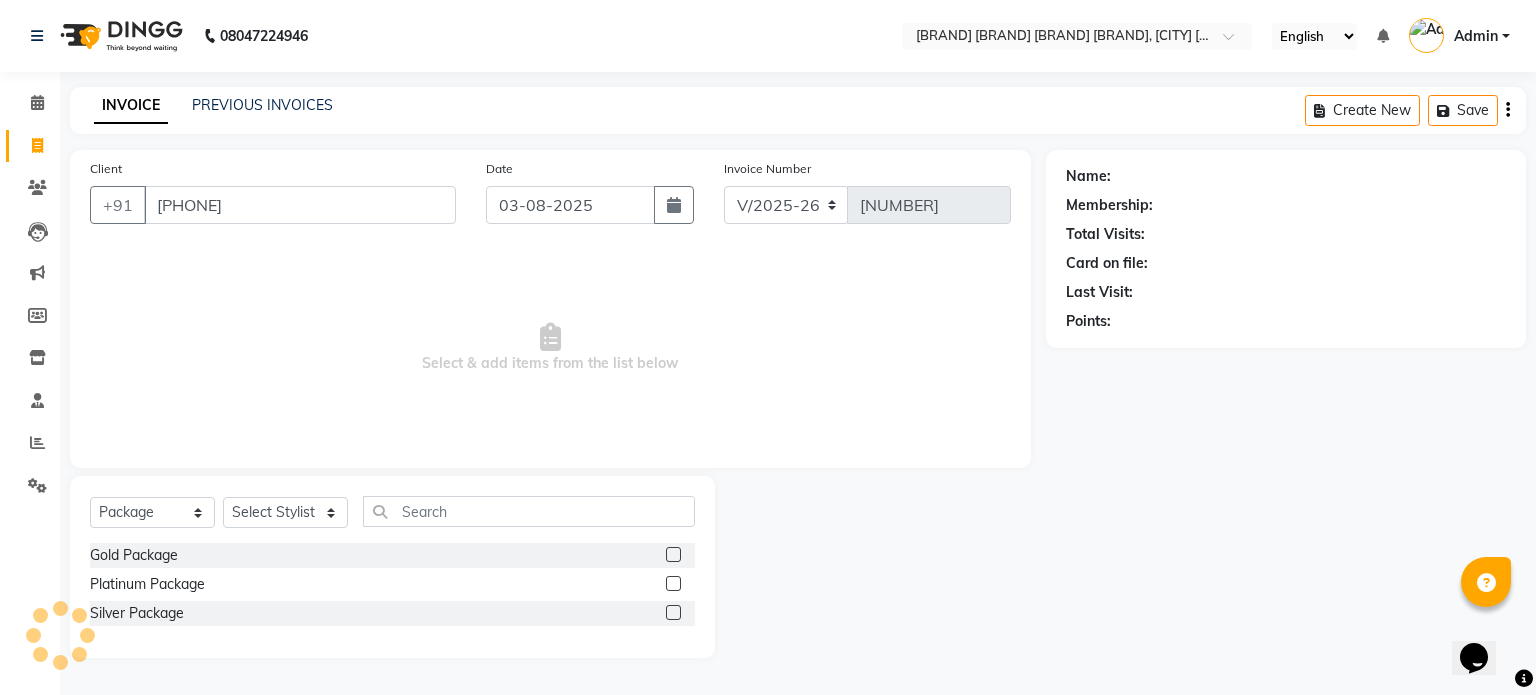 type on "[PHONE]" 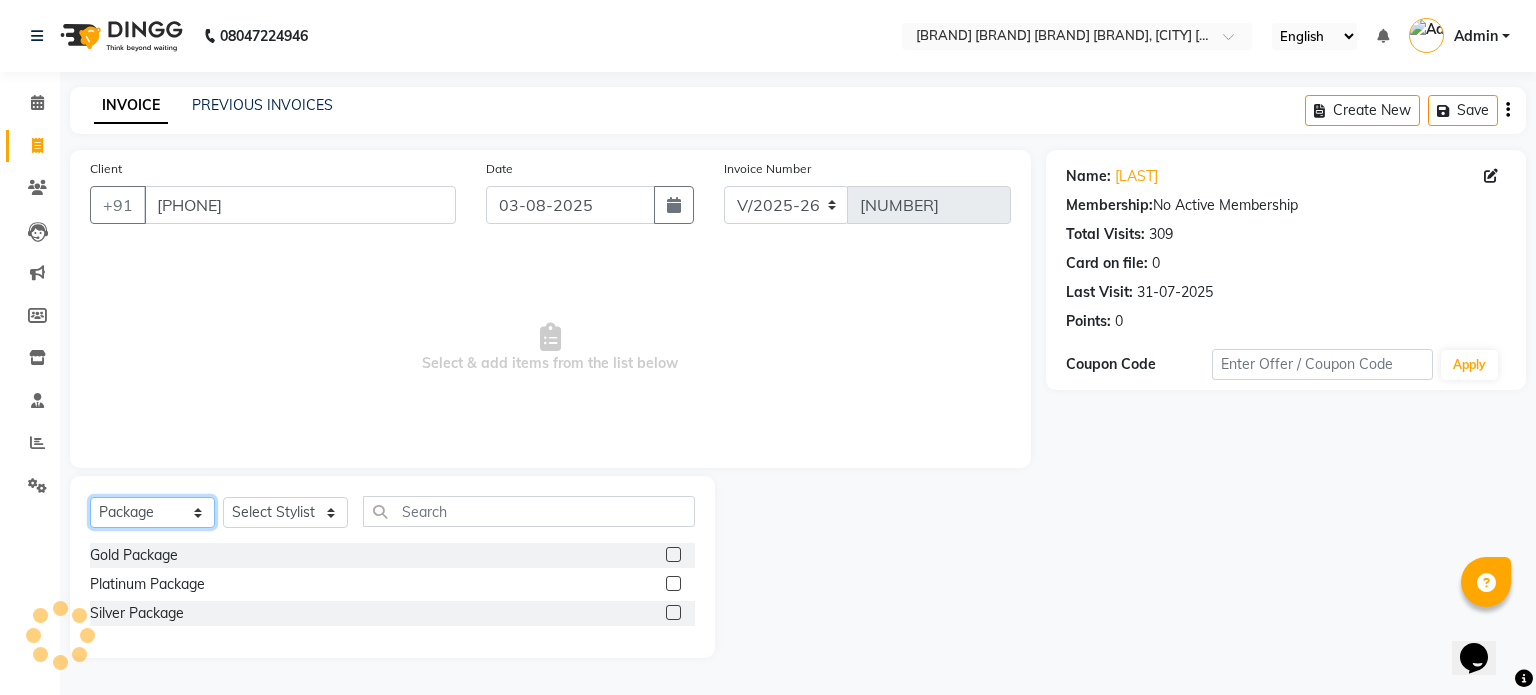 drag, startPoint x: 132, startPoint y: 514, endPoint x: 136, endPoint y: 503, distance: 11.7046995 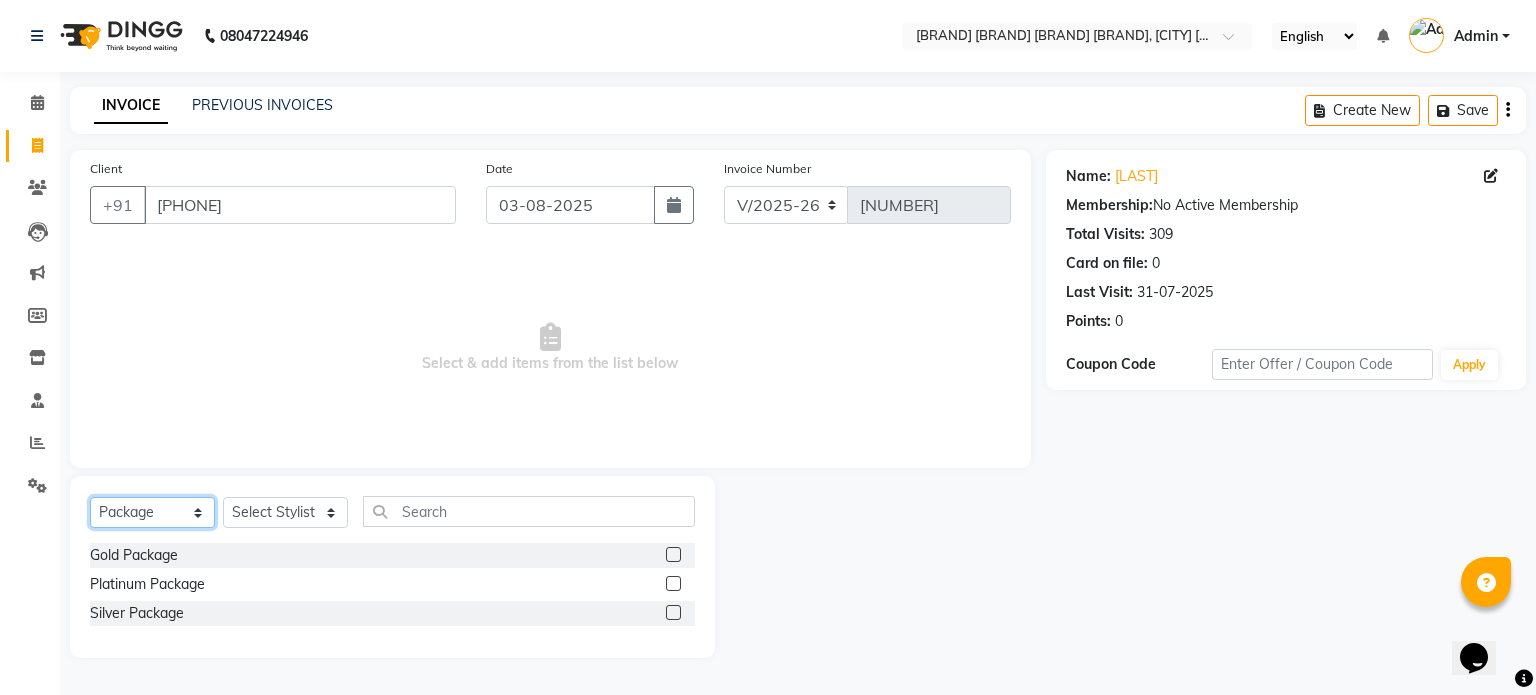 select on "service" 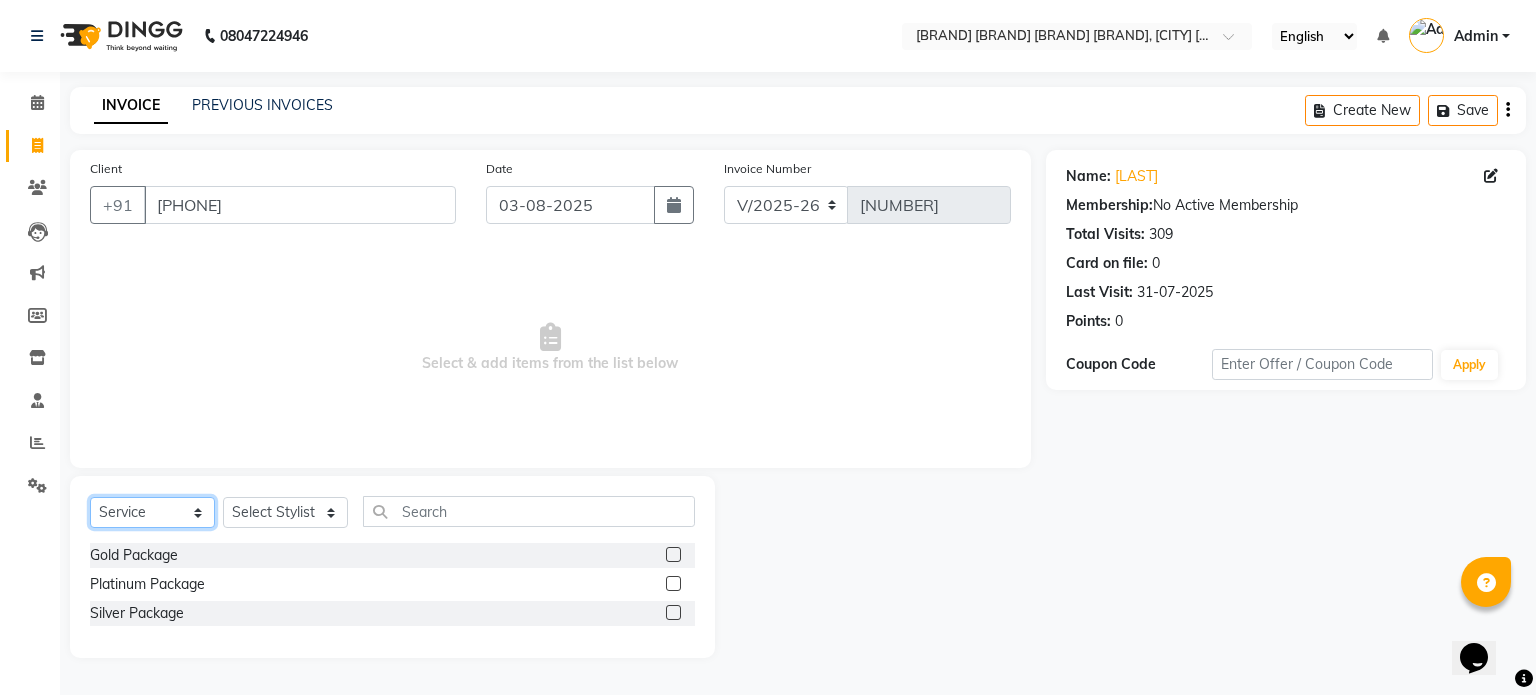 click on "Select  Service  Product  Membership  Package Voucher Prepaid Gift Card" 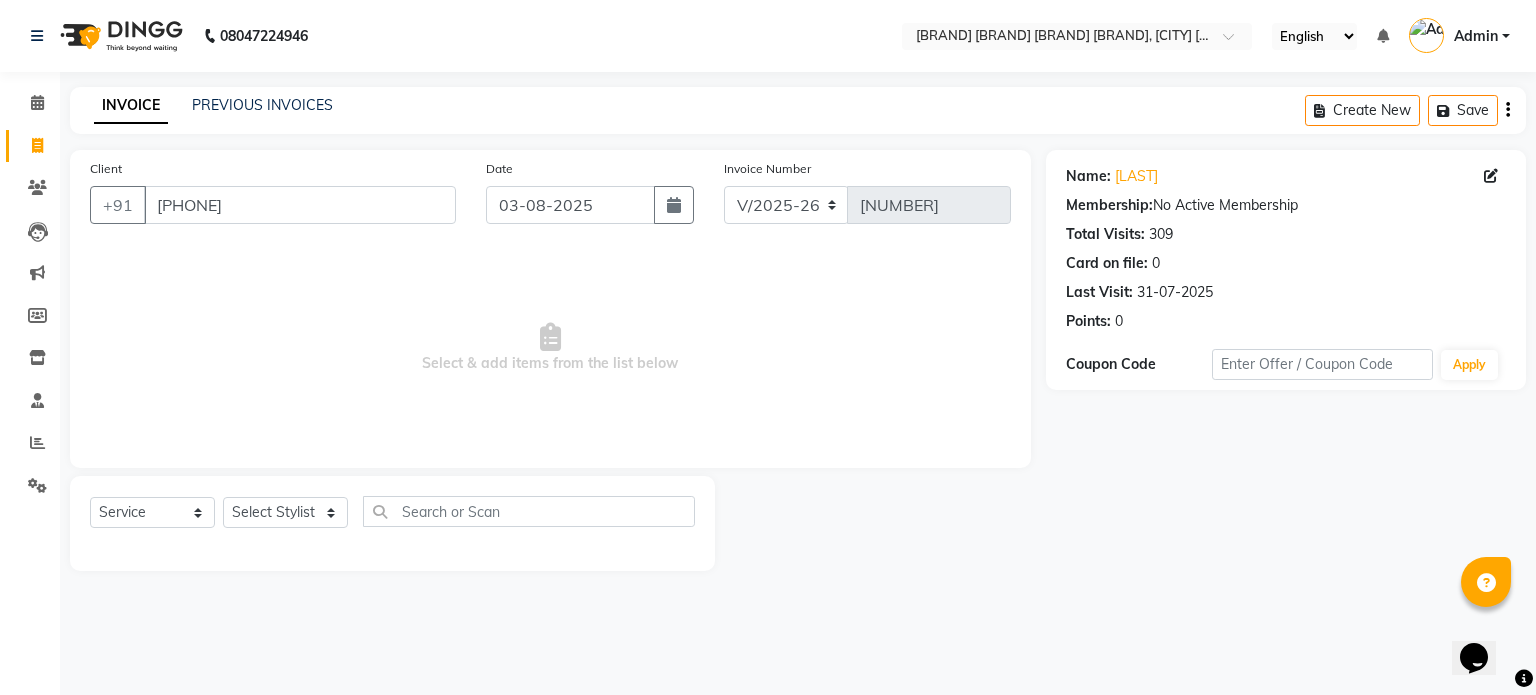 click on "Select  Service  Product  Membership  Package Voucher Prepaid Gift Card  Select Stylist [LAST] [LAST] [LAST] [LAST] [LAST] [LAST] [LAST] [LAST] [LAST] [LAST]" 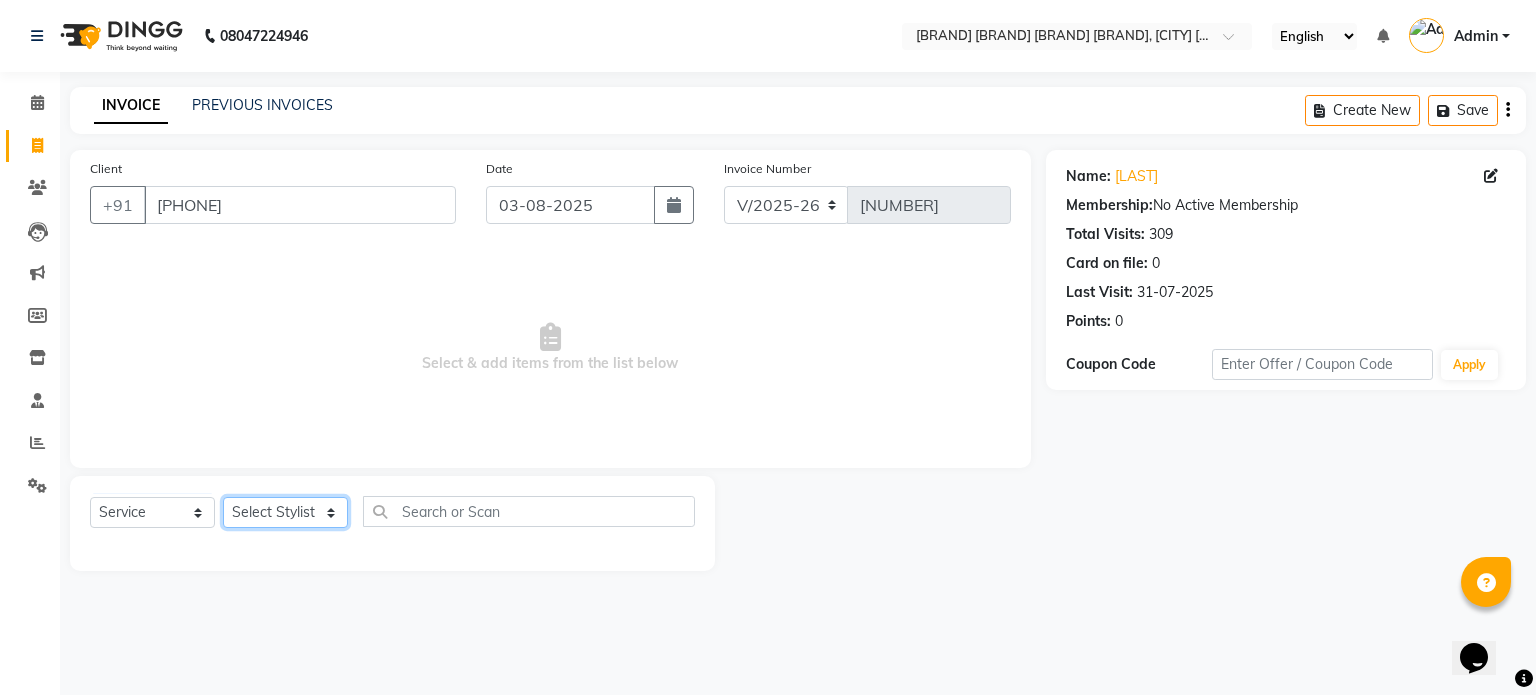click on "Select Stylist [LAST] [LAST] [LAST] [LAST] [LAST] [LAST] [LAST] [LAST] [LAST] [LAST]" 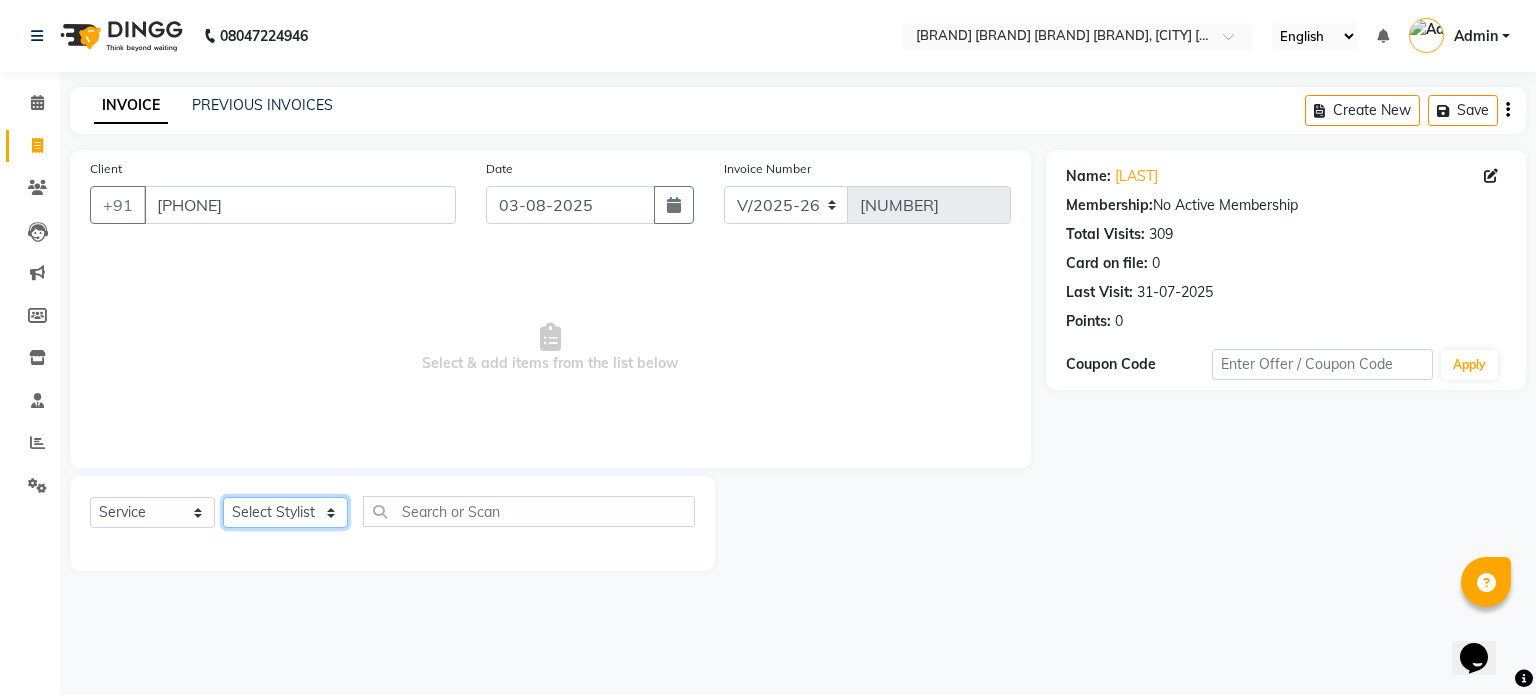 select on "27346" 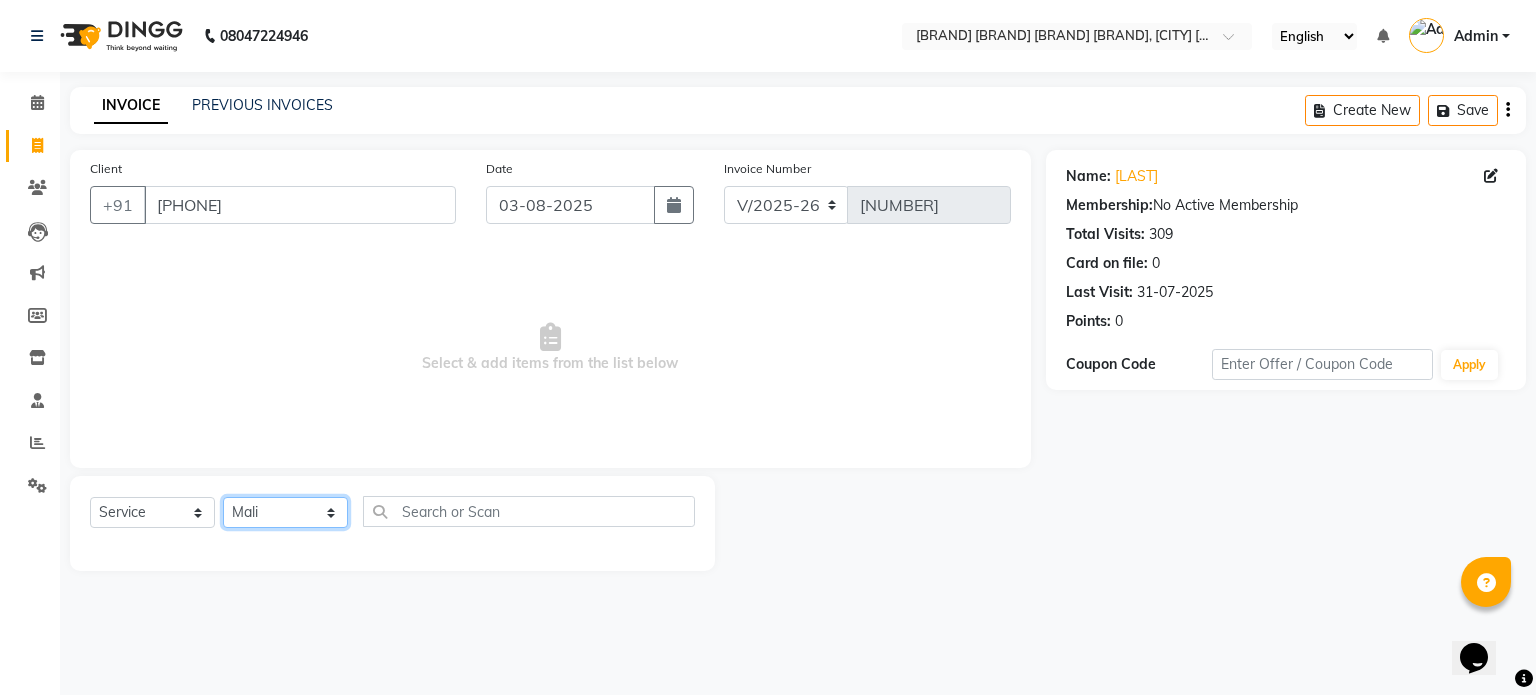 click on "Select Stylist [LAST] [LAST] [LAST] [LAST] [LAST] [LAST] [LAST] [LAST] [LAST] [LAST]" 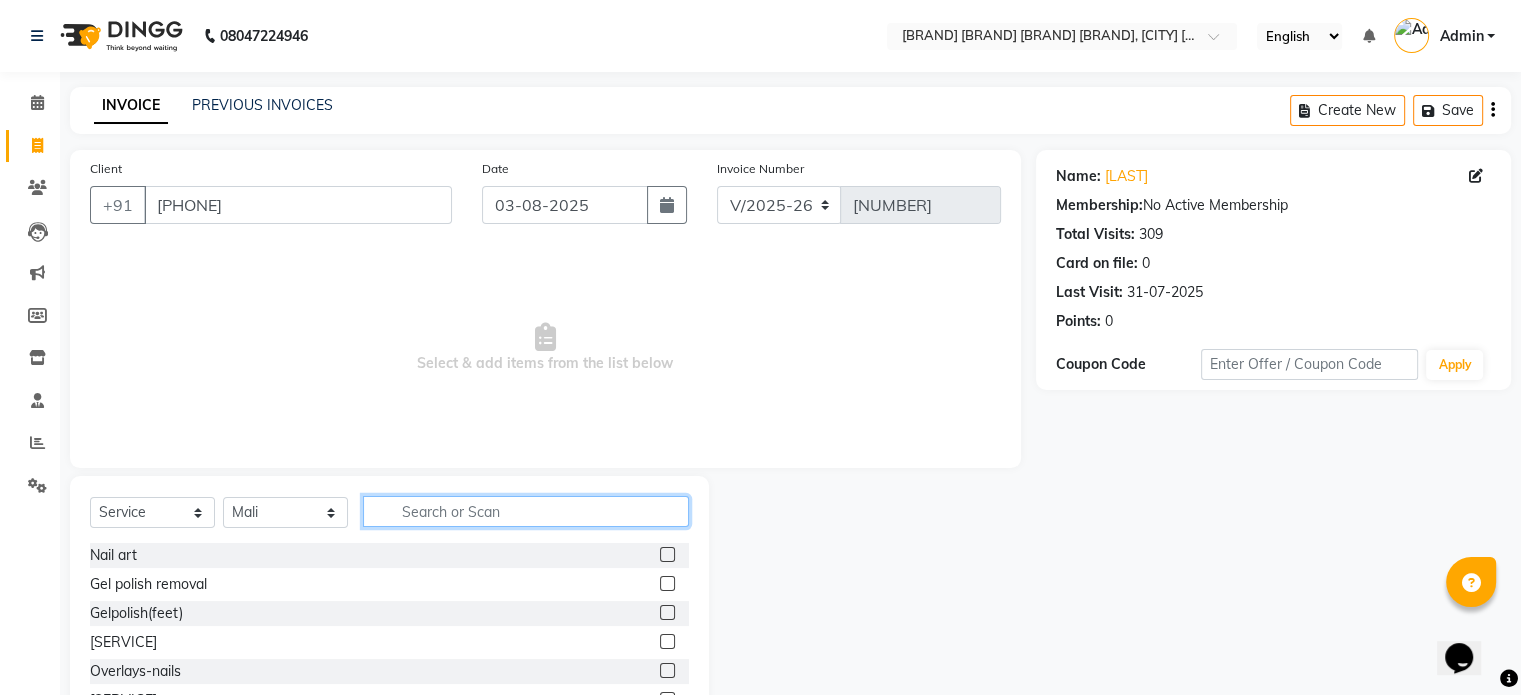 click 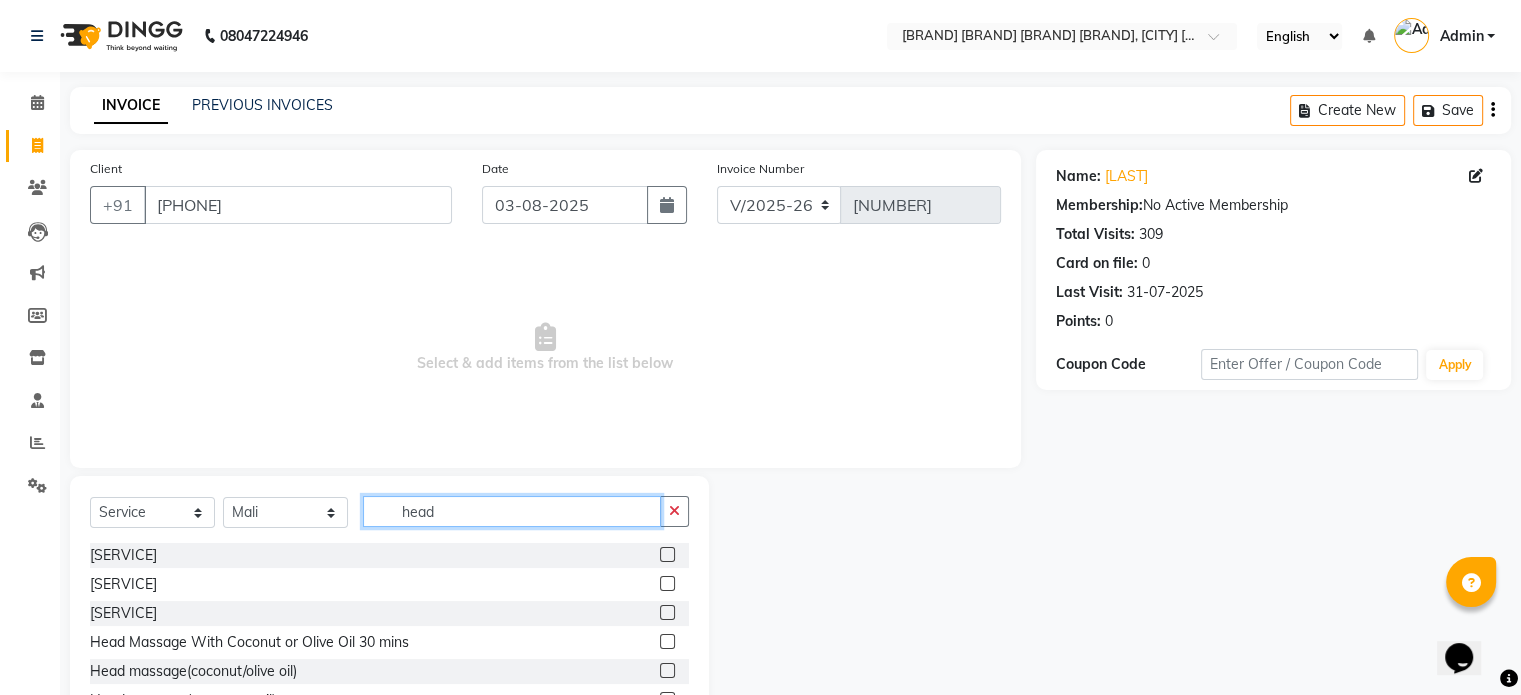 scroll, scrollTop: 100, scrollLeft: 0, axis: vertical 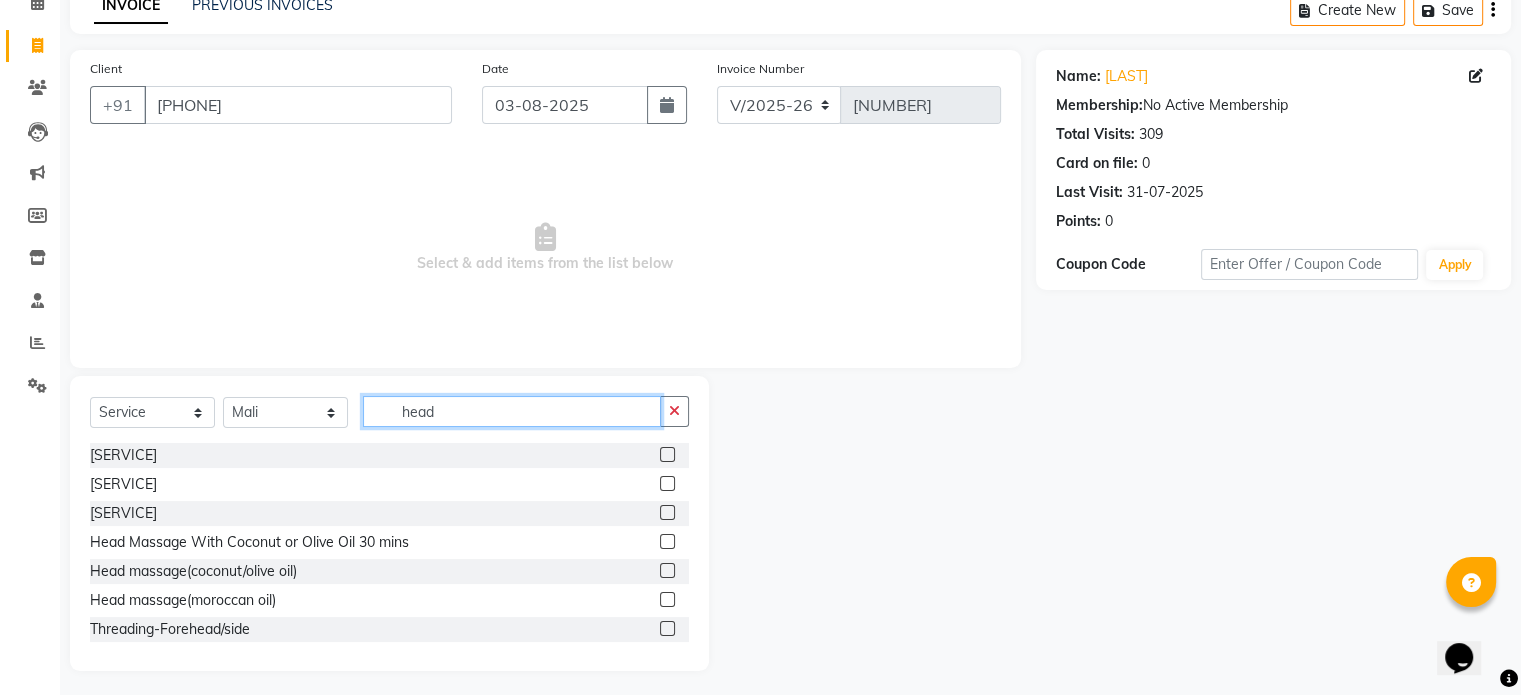 type on "head" 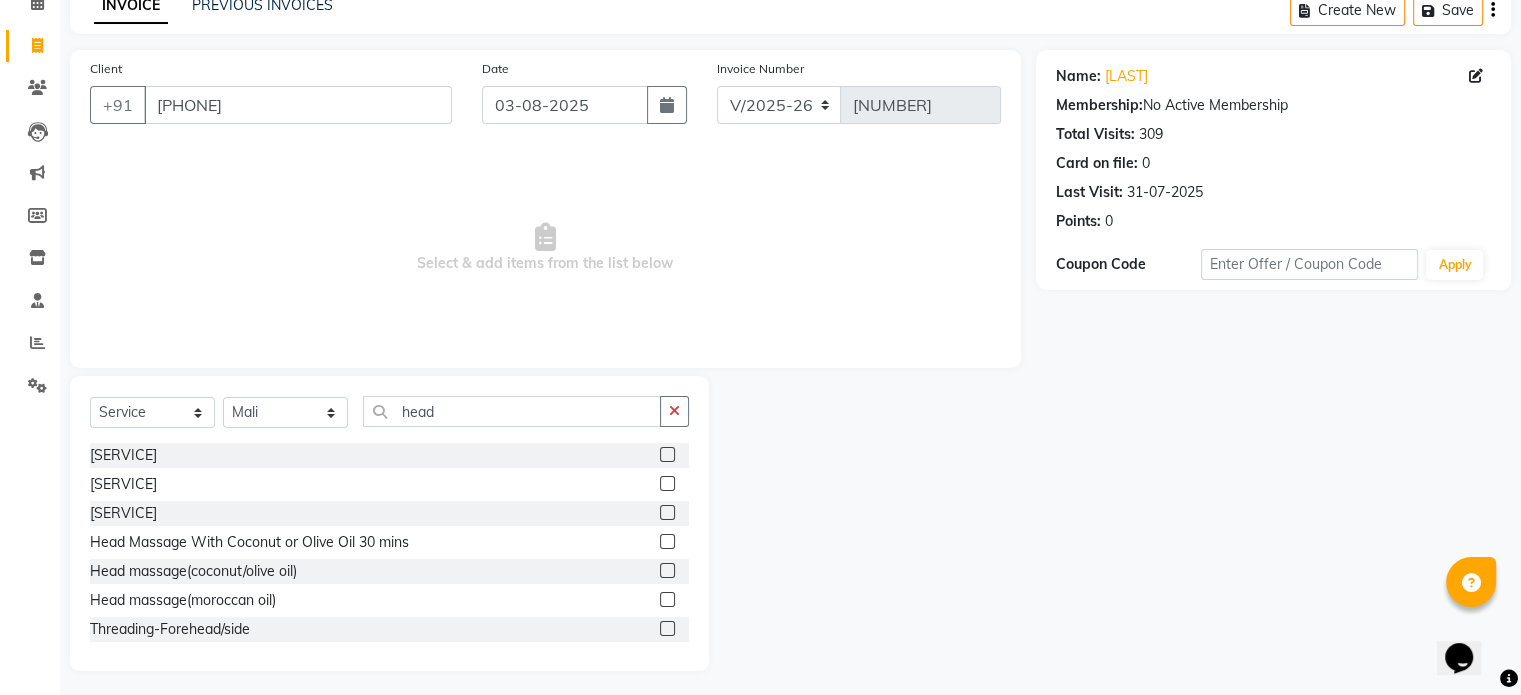 click 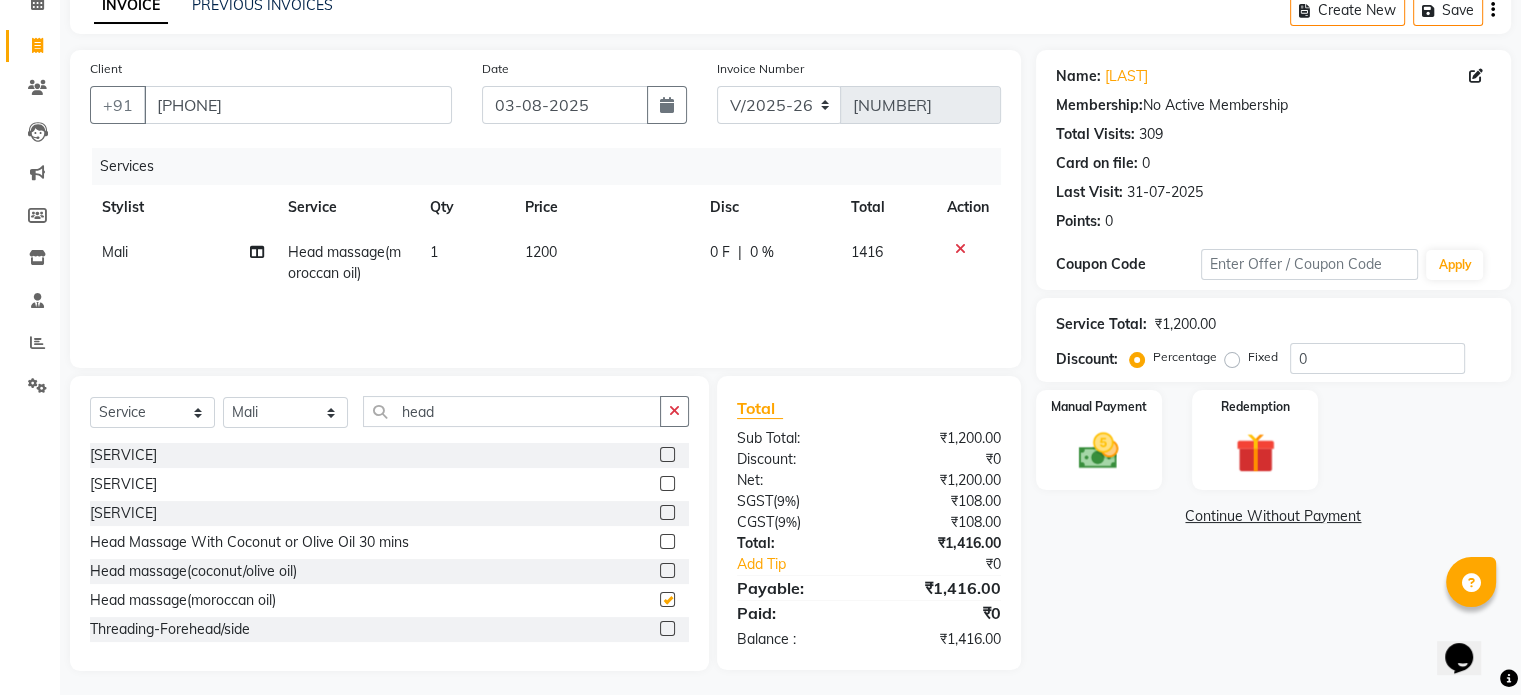 checkbox on "false" 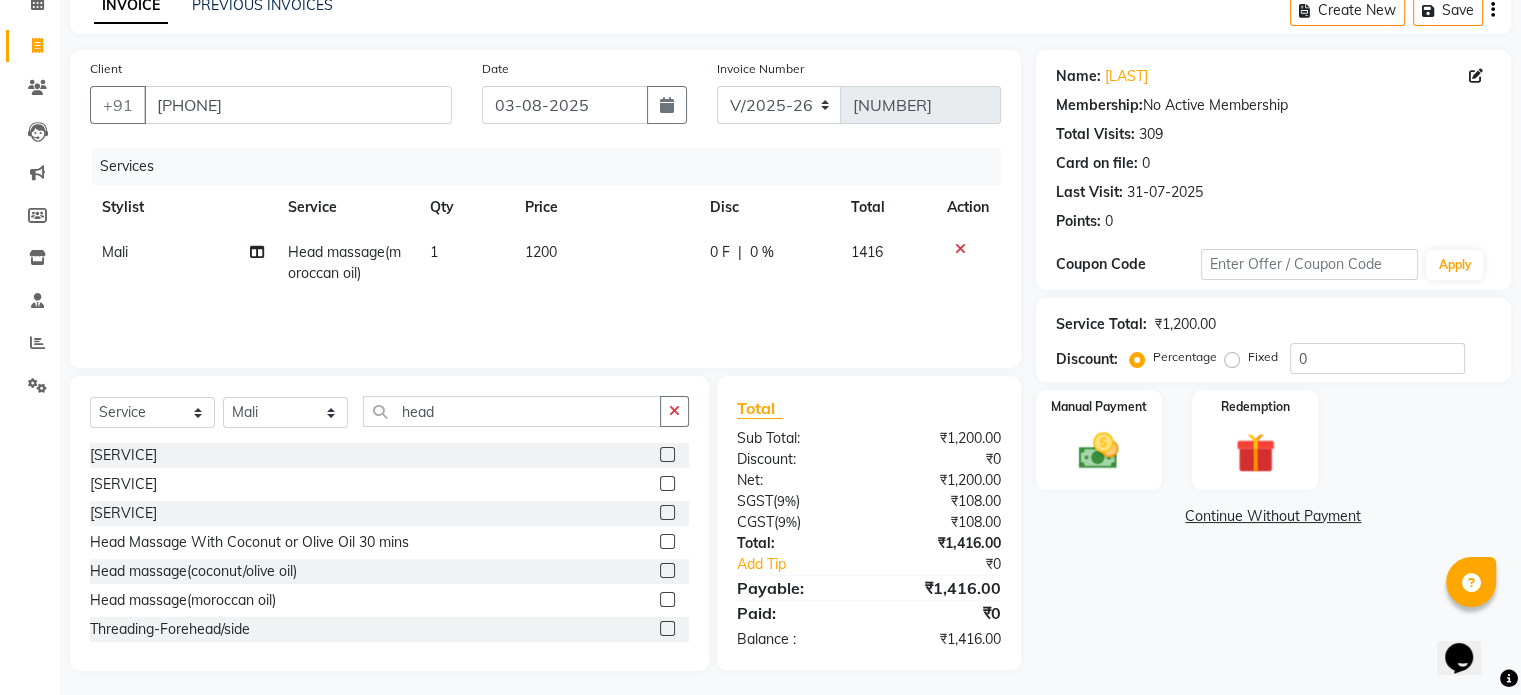 click on "1200" 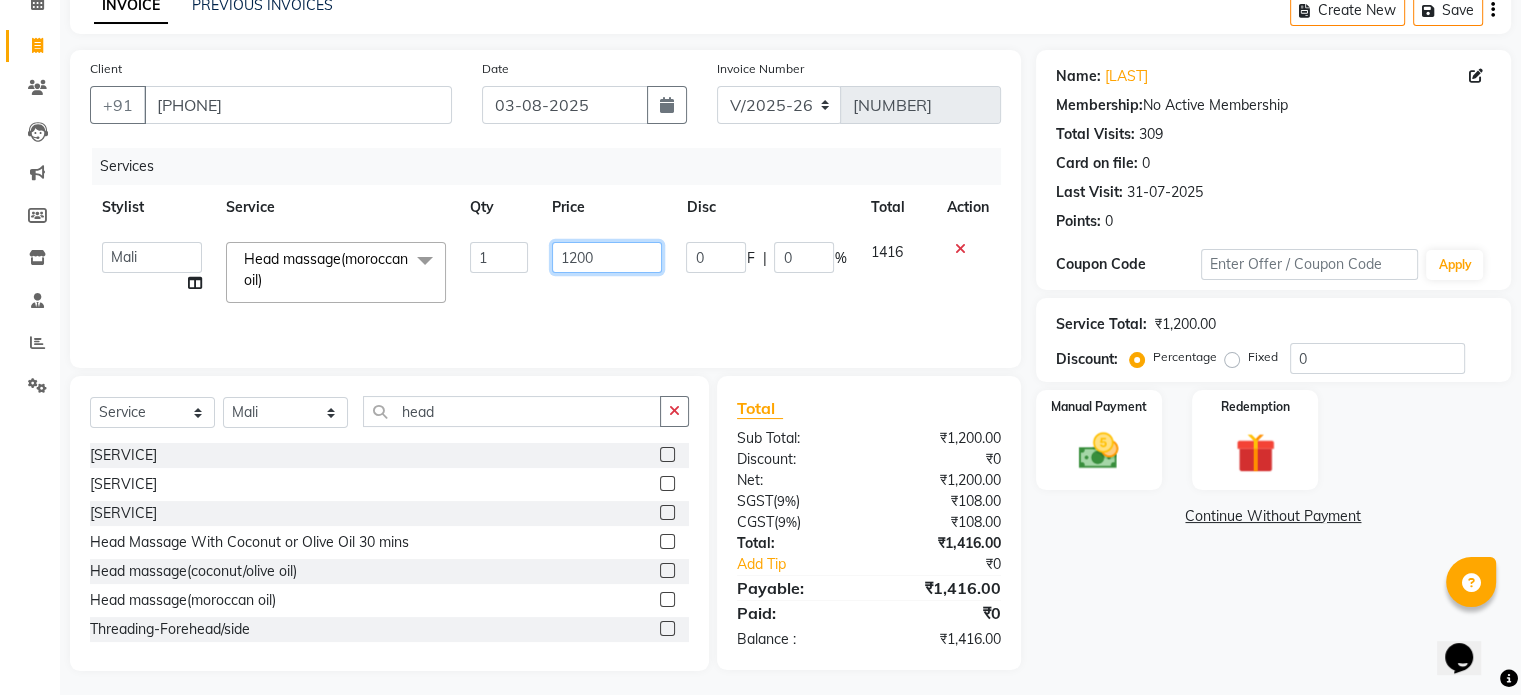 click on "1200" 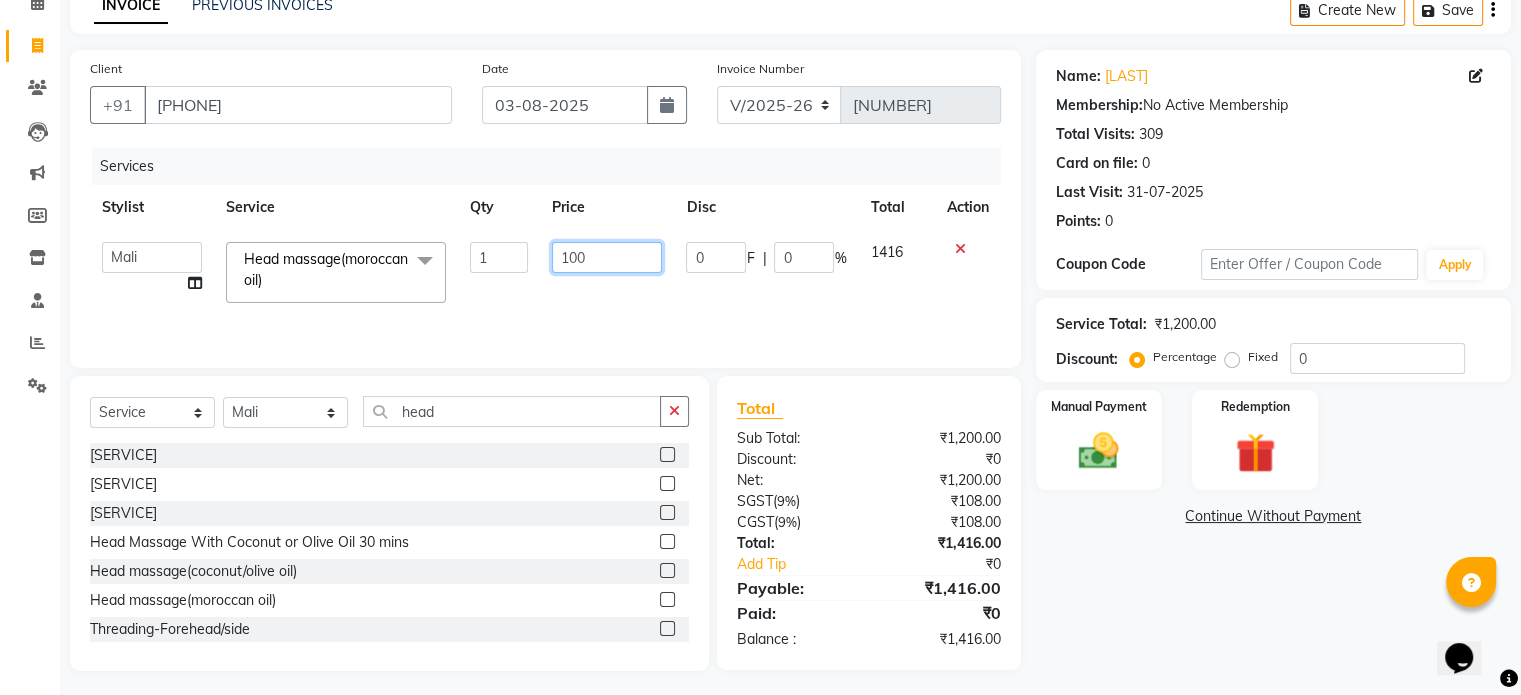 type on "1000" 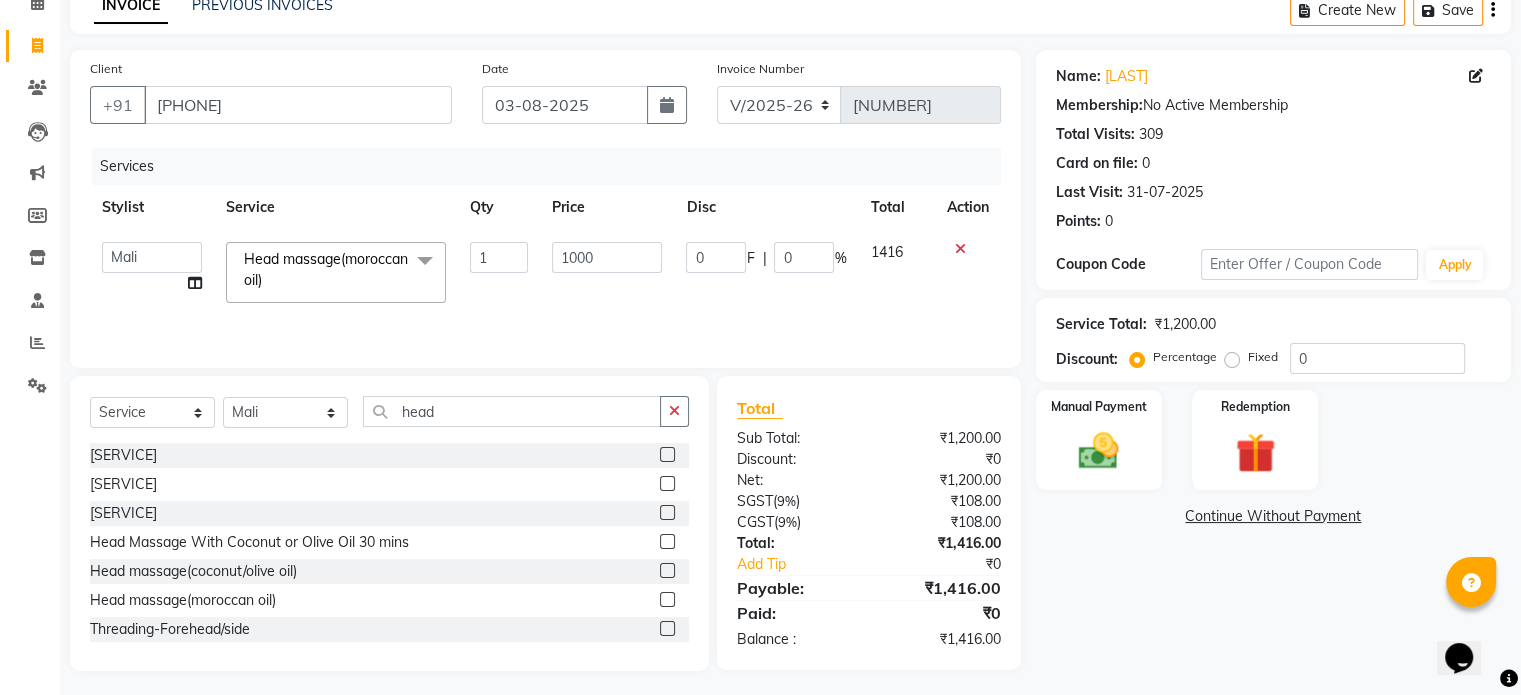 click on "1000" 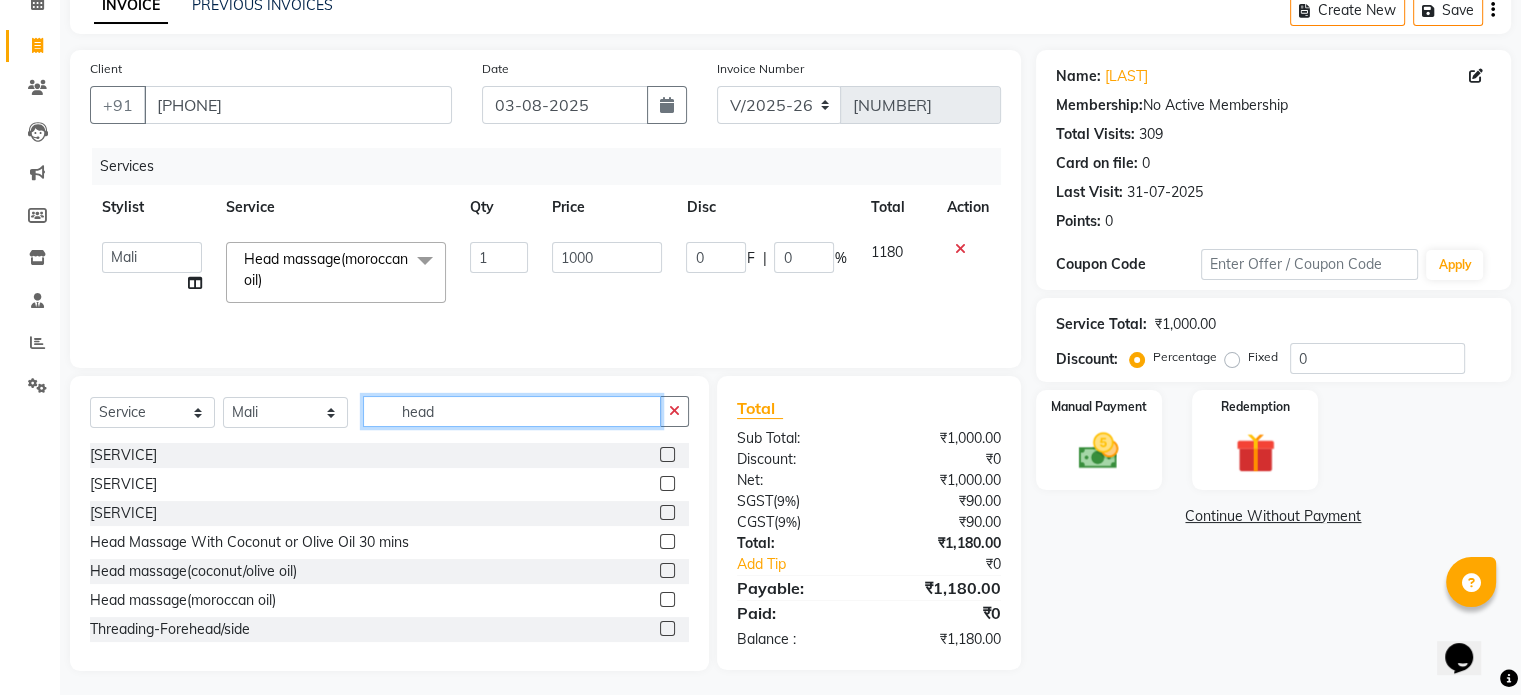 drag, startPoint x: 496, startPoint y: 412, endPoint x: 391, endPoint y: 391, distance: 107.07941 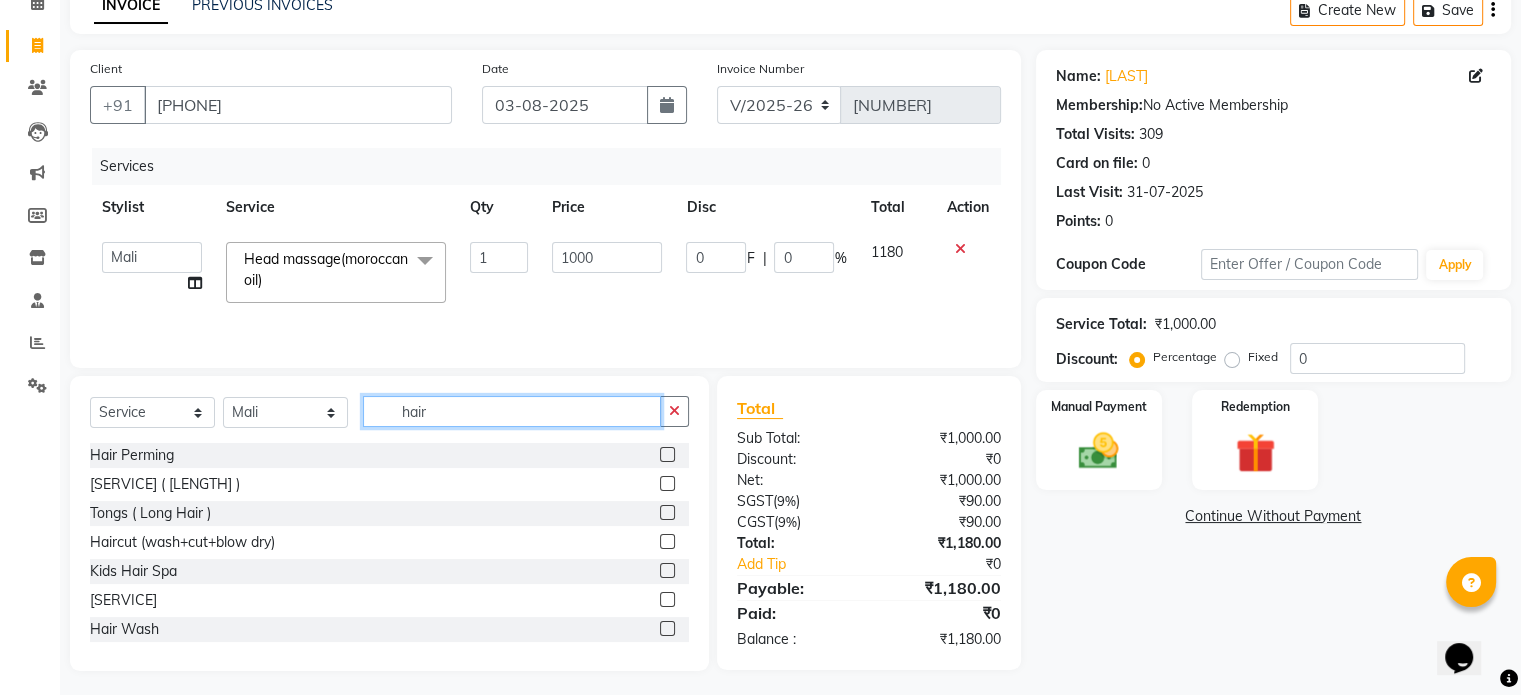 type on "hair" 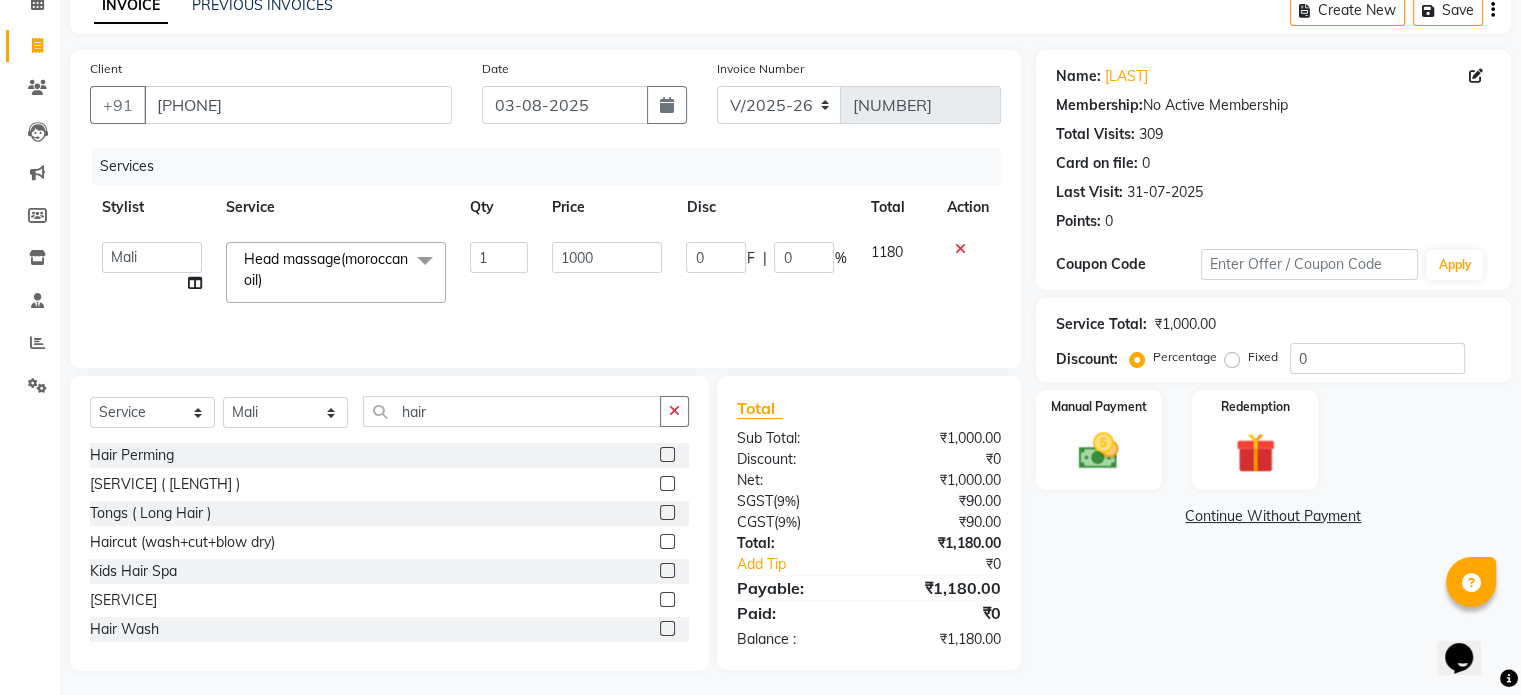 click 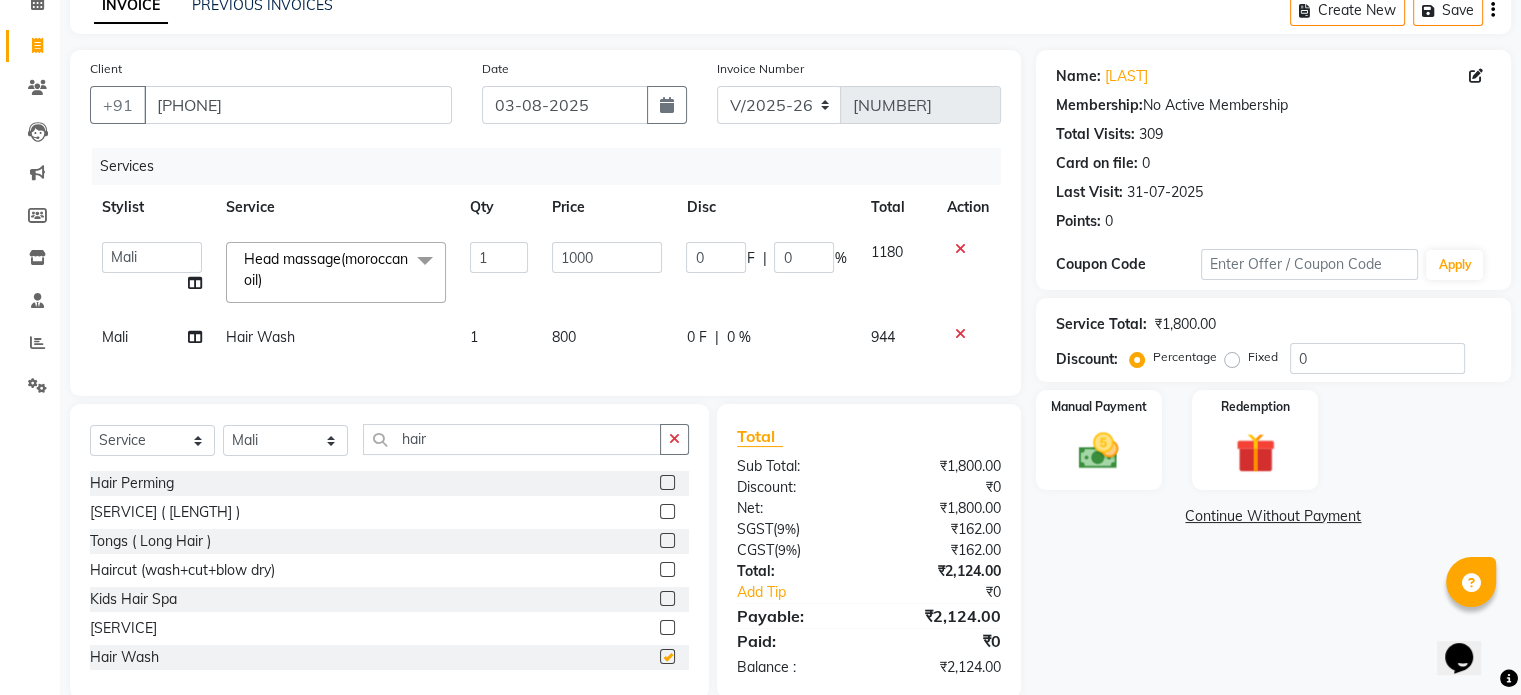 checkbox on "false" 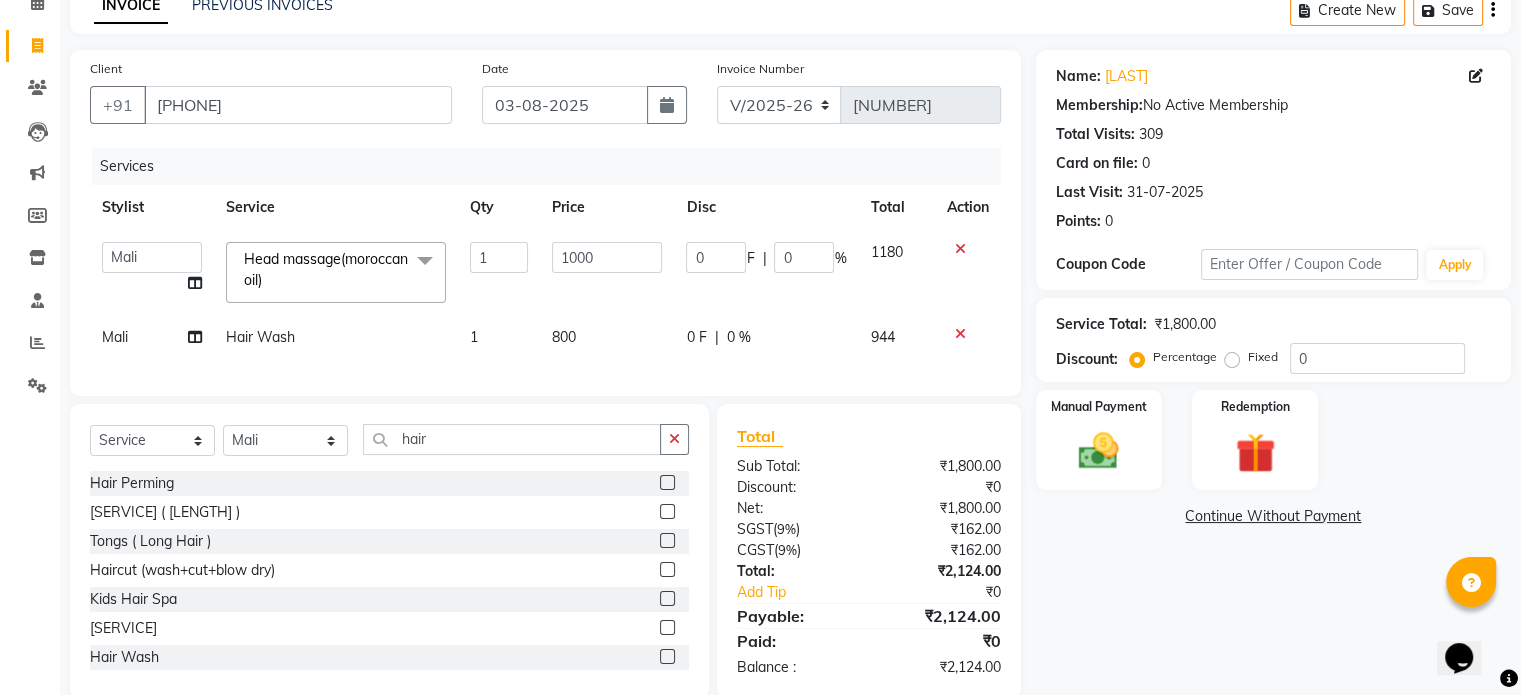 click on "Services Stylist Service Qty Price Disc Total Action [LAST] [LAST] [LAST] [LAST] [LAST] [LAST] [LAST] [LAST] [LAST] [LAST] Head massage(moroccan oil)  x Nail art Gel polish removal Gelpolish(feet) One tip refill/repair Overlays-nails Gel polish(hand) Gel extension/Acrylic refill Gel extension/Acrylic refill french Gel extension(french) Gel Extension Art Foil Ombre Wigs Lunch - Muharat Pooja at Studio 12 Filmcity  Back Massage Swedish massage Aroma massage Body scrub&wrap Body polishing Body Scrub Foot massage Dry Thai massage Balinese massage Deep tissue massage Couple Massage Balinese Massage 120 mins Balinese Massage 90 mins Aroma Massage 90 mins Swedish Massage 90 mins Swedish Massage 120 Mins Deep Tissue Massage 120 mins Aroma Massage 120 mins Deep Tissue Massage 90 mins Dry Thai Massage 90 mins bamboo massage hot stone massage Head Massage With Moroccan Oil 60 mins Head Massage With Moroccan Oil 30 mins Blowdry" 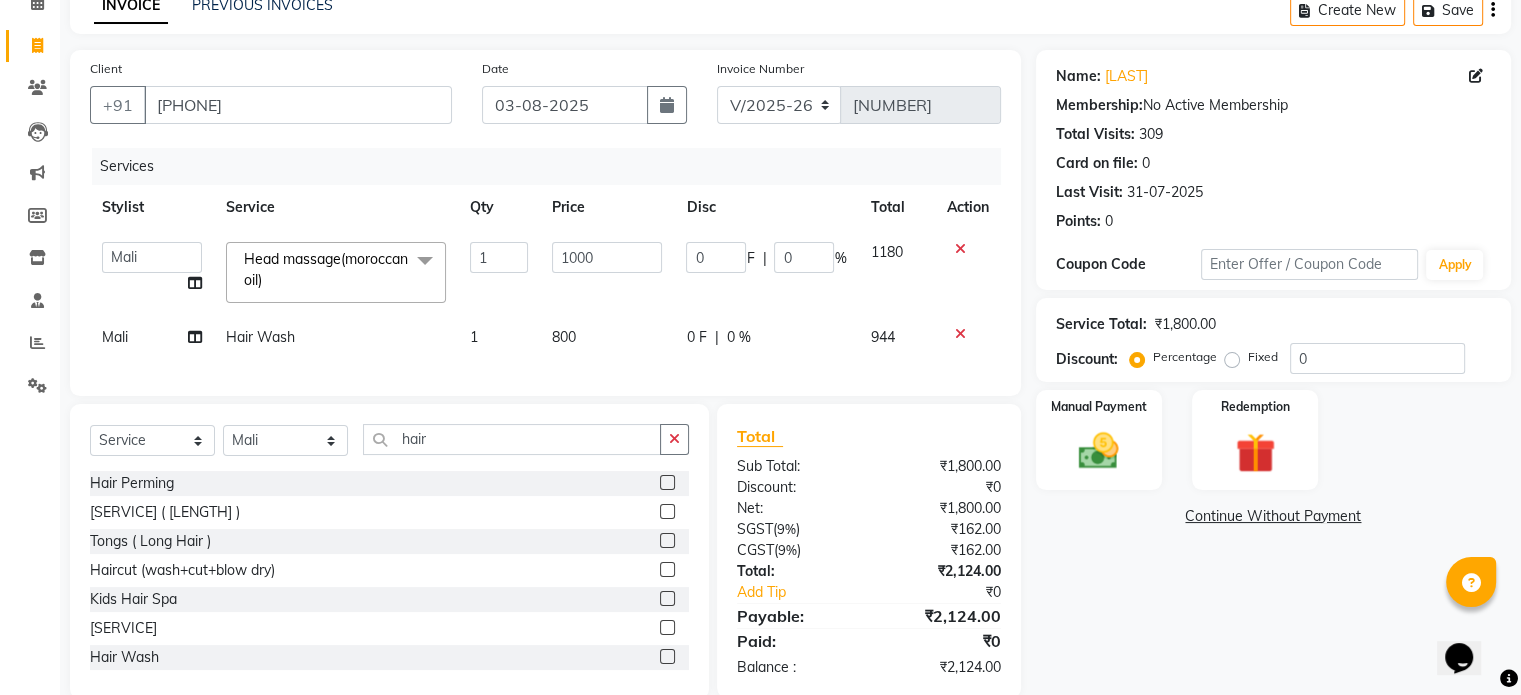 click on "800" 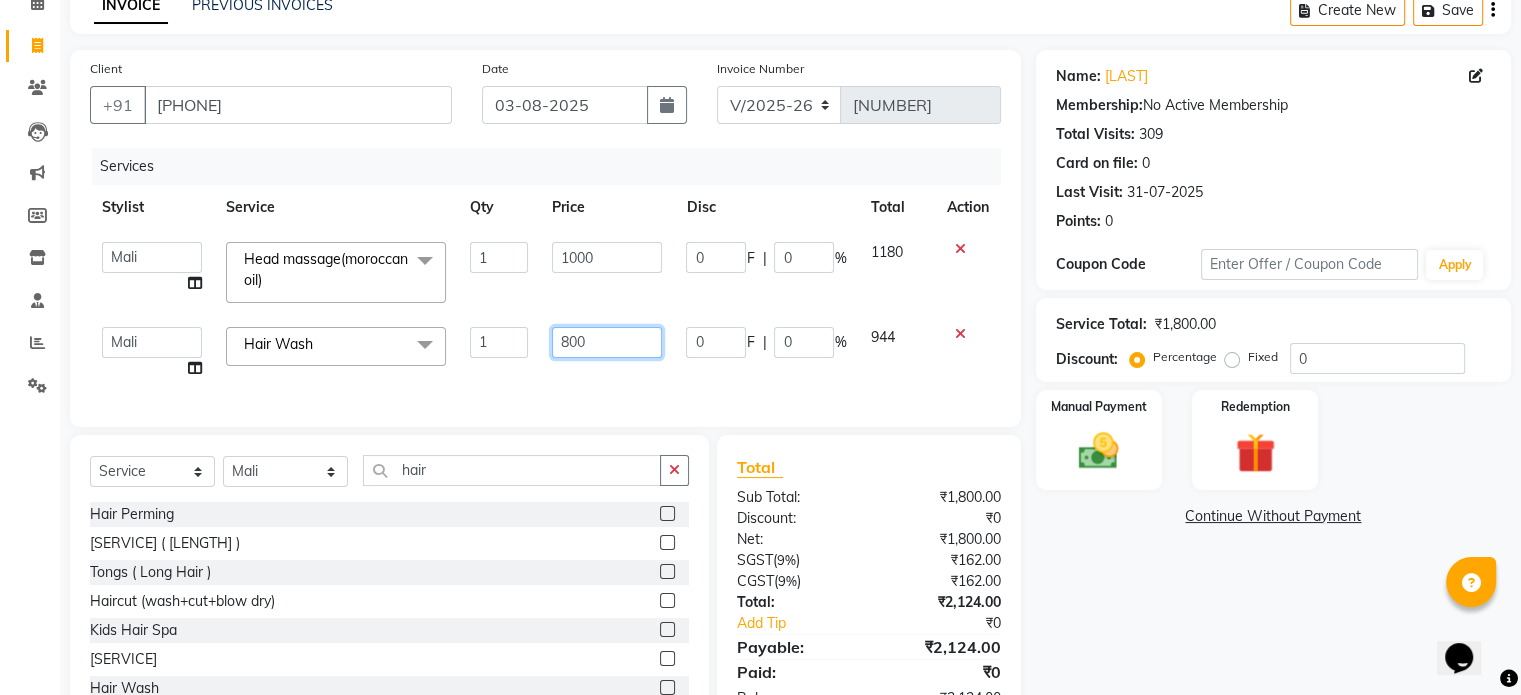 drag, startPoint x: 619, startPoint y: 335, endPoint x: 544, endPoint y: 359, distance: 78.74643 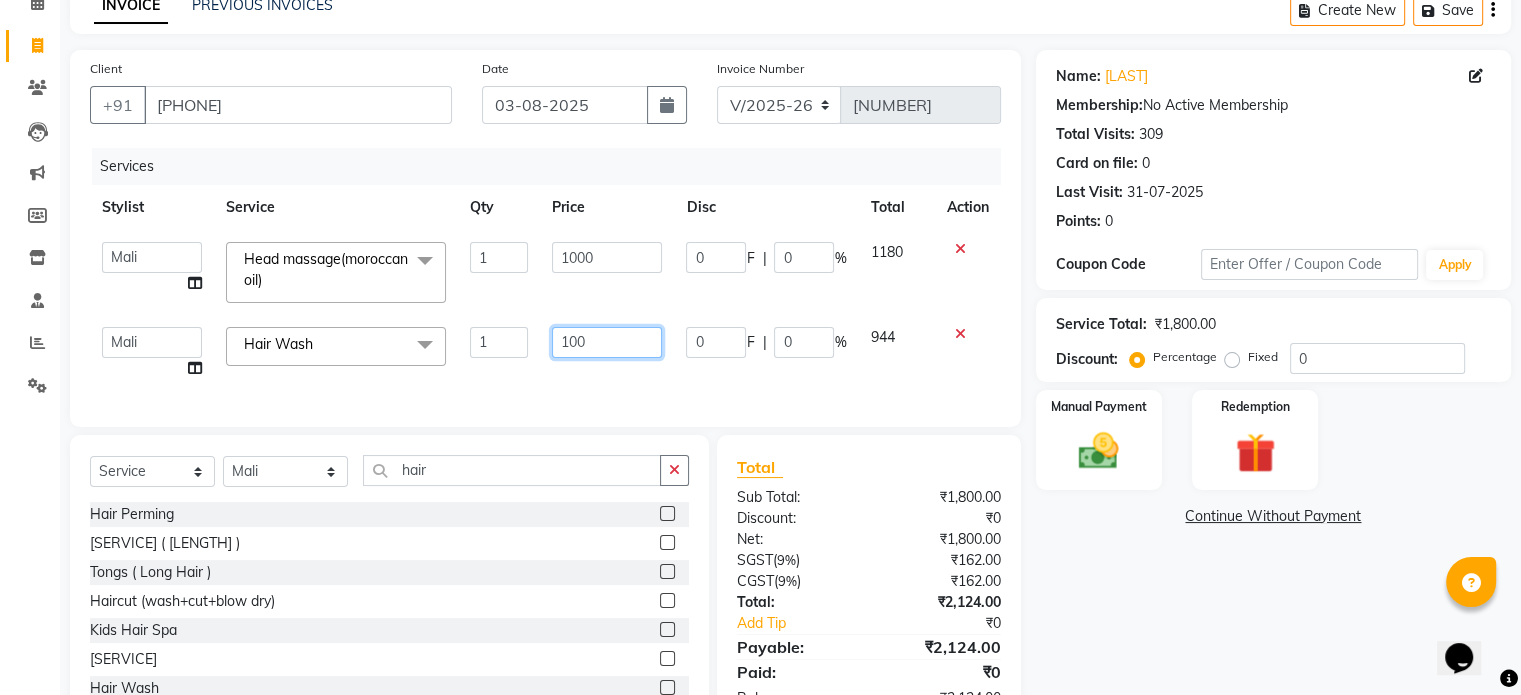 type on "1000" 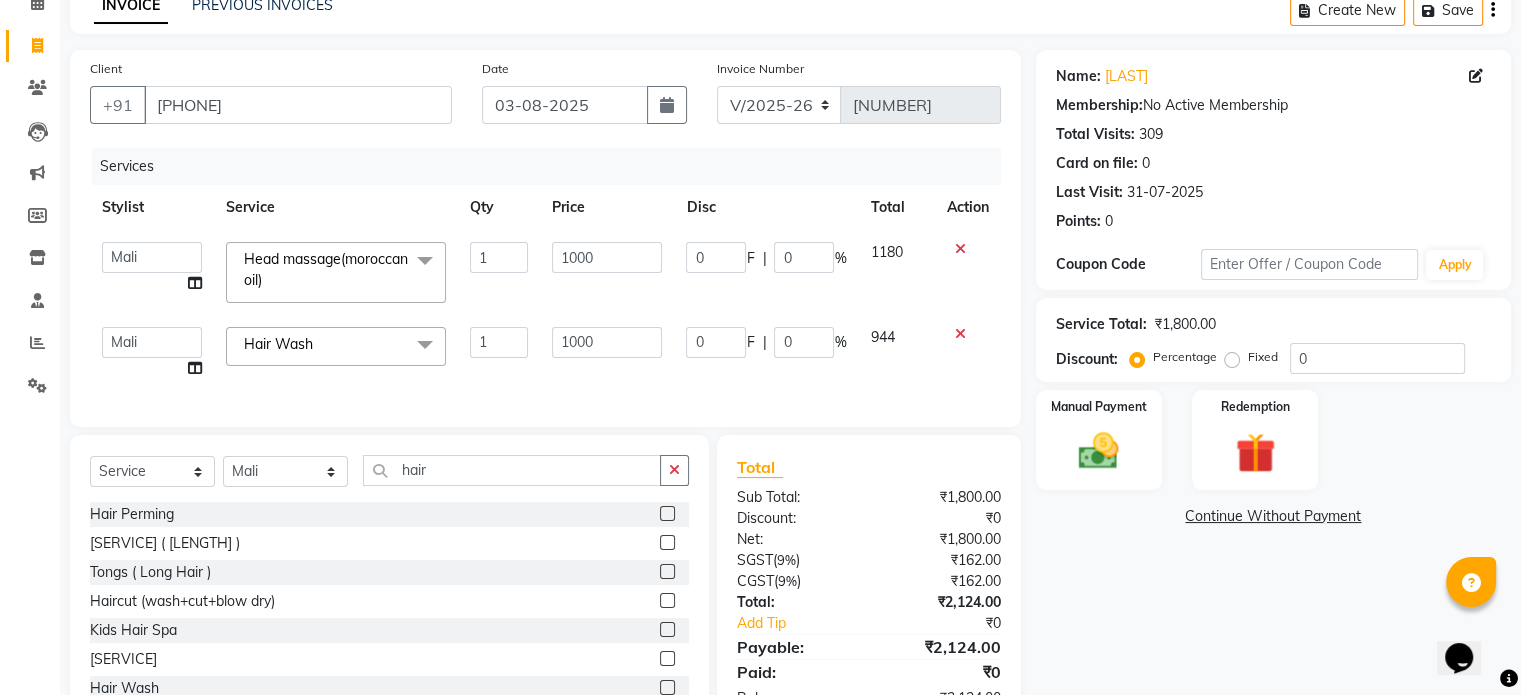 click on "Services Stylist Service Qty Price Disc Total Action [LAST] [LAST] [LAST] [LAST] [LAST] [LAST] [LAST] [LAST] [LAST] [LAST] Head massage(moroccan oil)  x Nail art Gel polish removal Gelpolish(feet) One tip refill/repair Overlays-nails Gel polish(hand) Gel extension/Acrylic refill Gel extension/Acrylic refill french Gel extension(french) Gel Extension Art Foil Ombre Wigs Lunch - Muharat Pooja at Studio 12 Filmcity  Back Massage Swedish massage Aroma massage Body scrub&wrap Body polishing Body Scrub Foot massage Dry Thai massage Balinese massage Deep tissue massage Couple Massage Balinese Massage 120 mins Balinese Massage 90 mins Aroma Massage 90 mins Swedish Massage 90 mins Swedish Massage 120 Mins Deep Tissue Massage 120 mins Aroma Massage 120 mins Deep Tissue Massage 90 mins Dry Thai Massage 90 mins bamboo massage hot stone massage Head Massage With Moroccan Oil 60 mins Head Massage With Moroccan Oil 30 mins Blowdry" 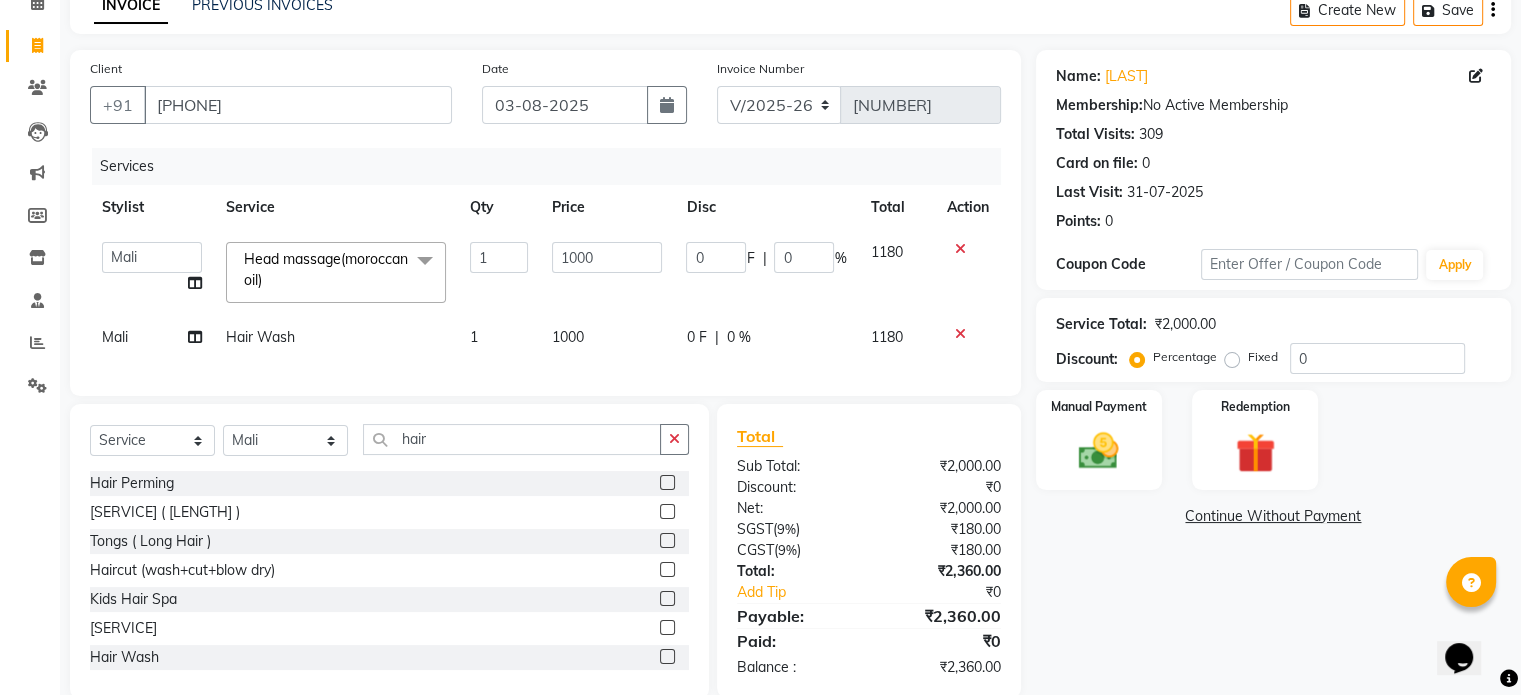 scroll, scrollTop: 149, scrollLeft: 0, axis: vertical 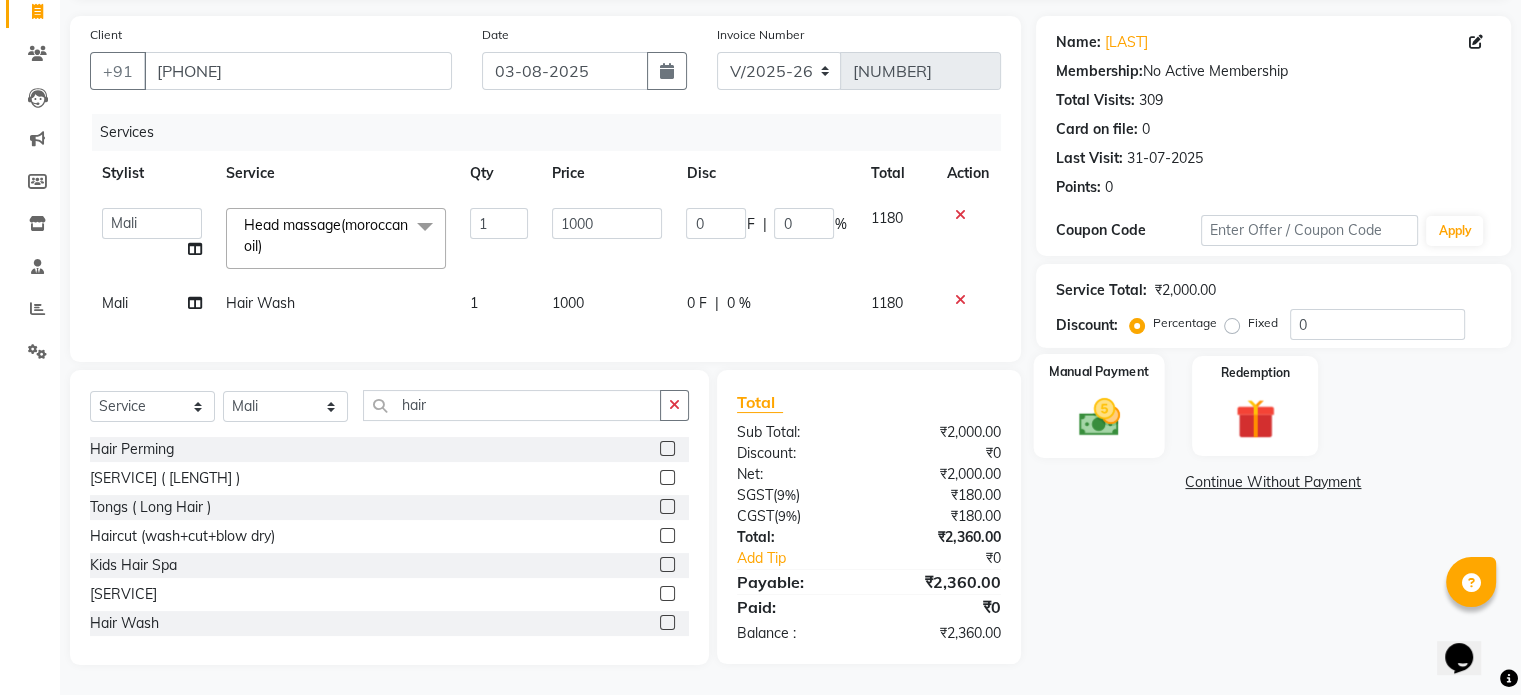 click 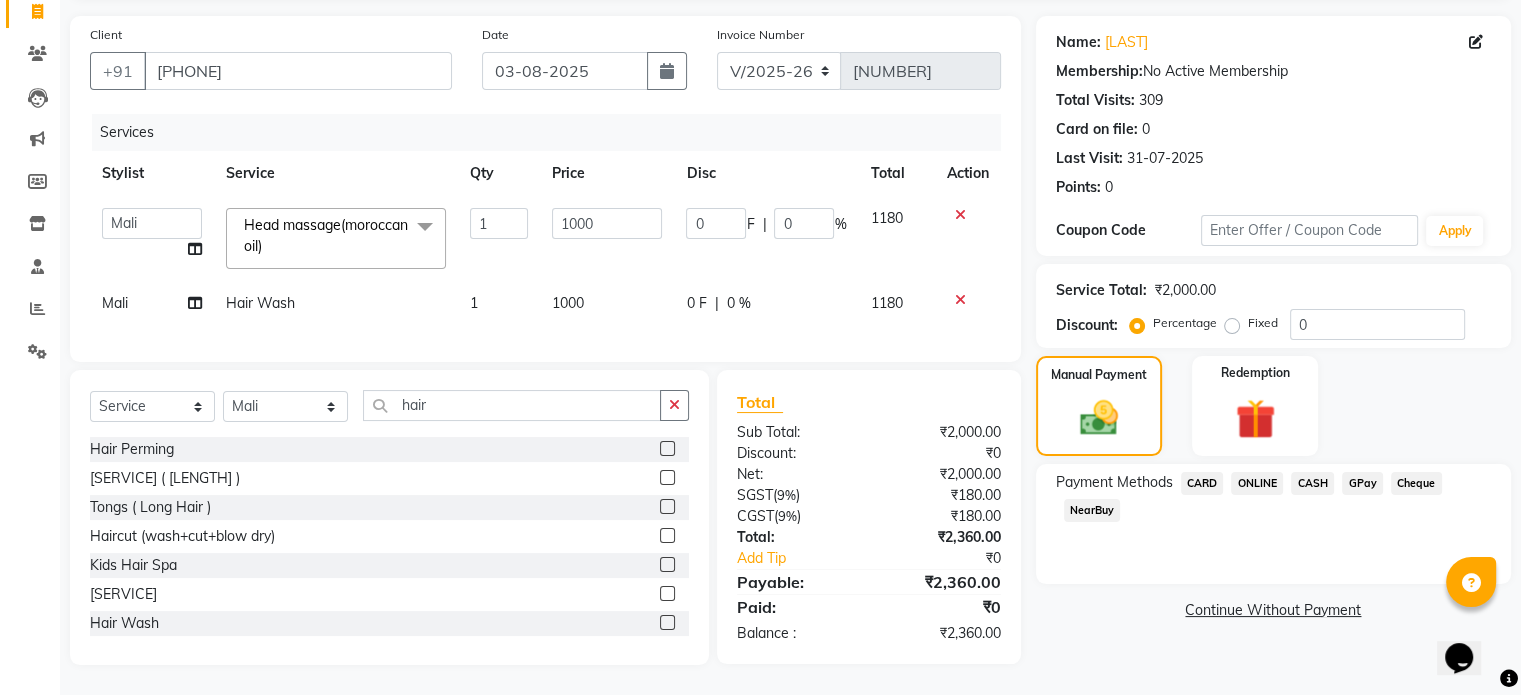 click on "CASH" 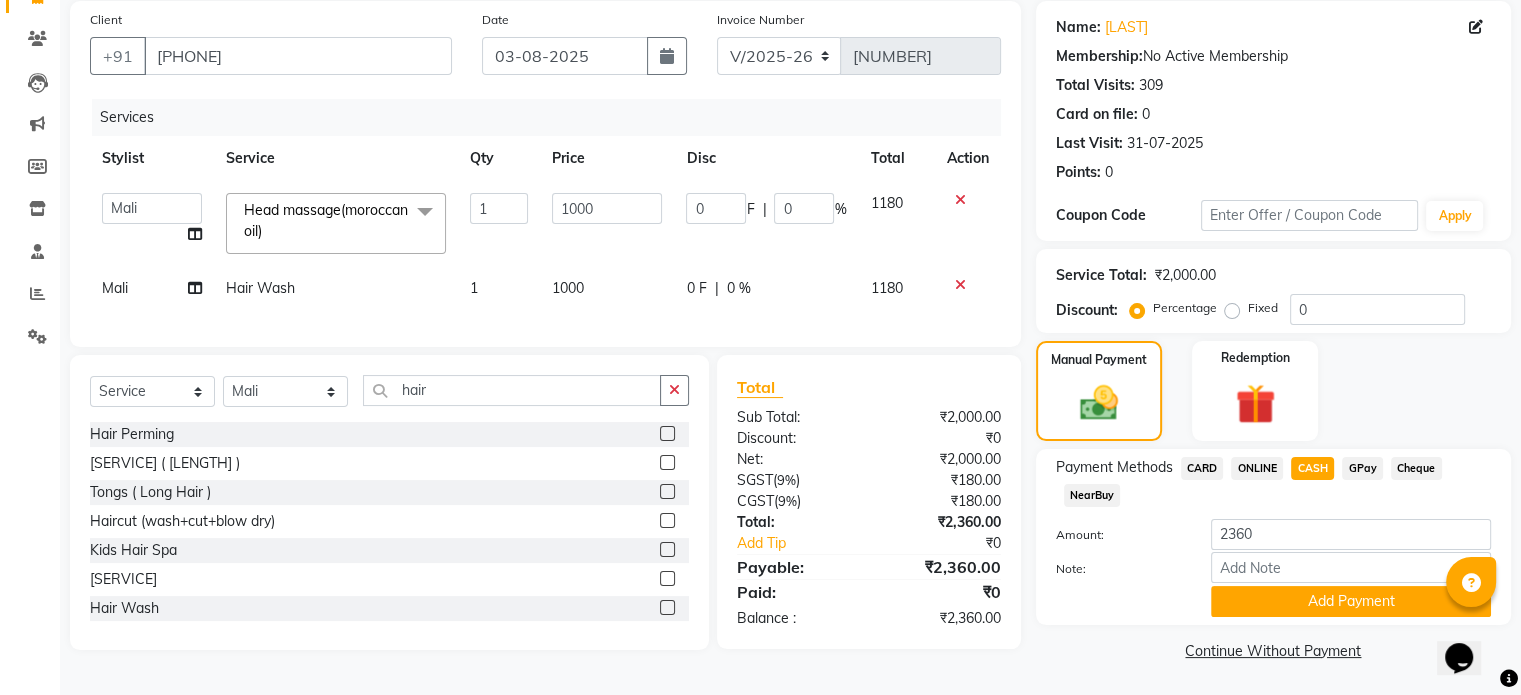 scroll, scrollTop: 152, scrollLeft: 0, axis: vertical 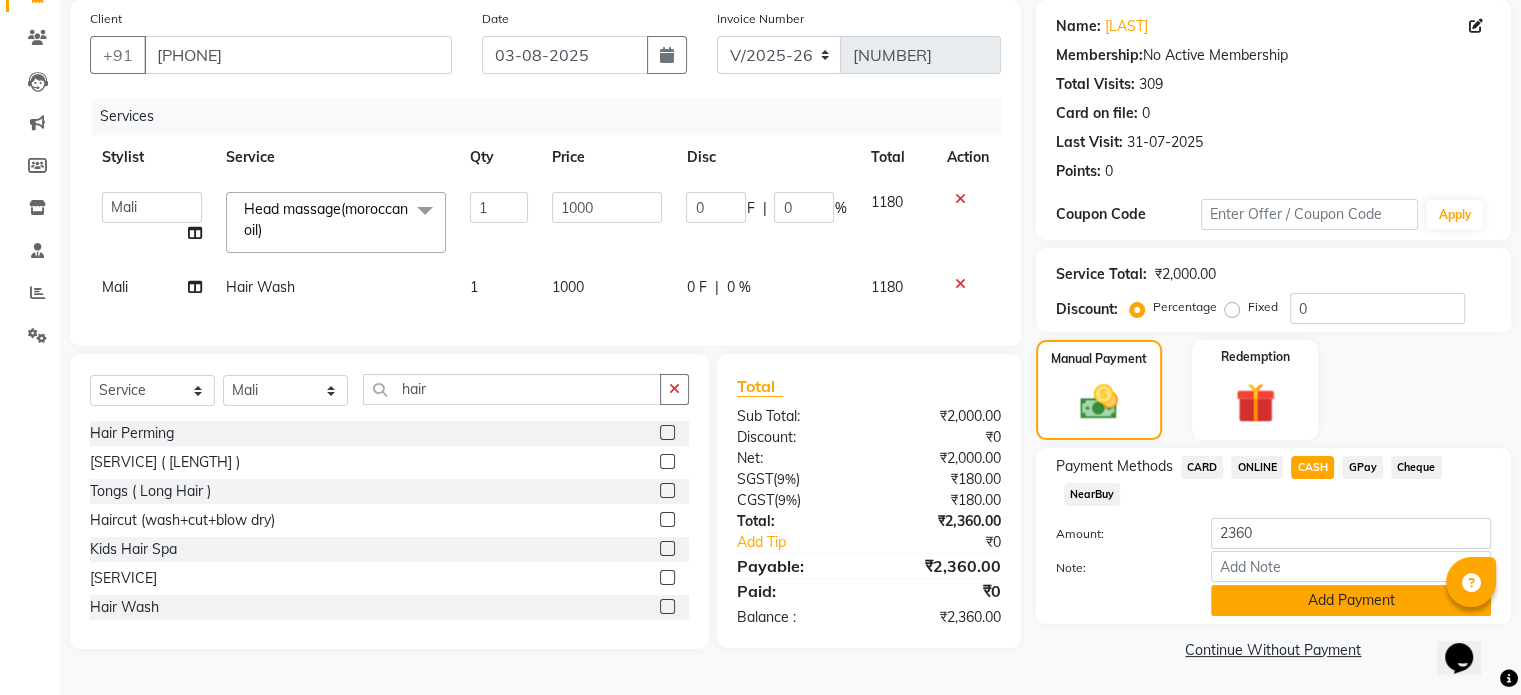 click on "Add Payment" 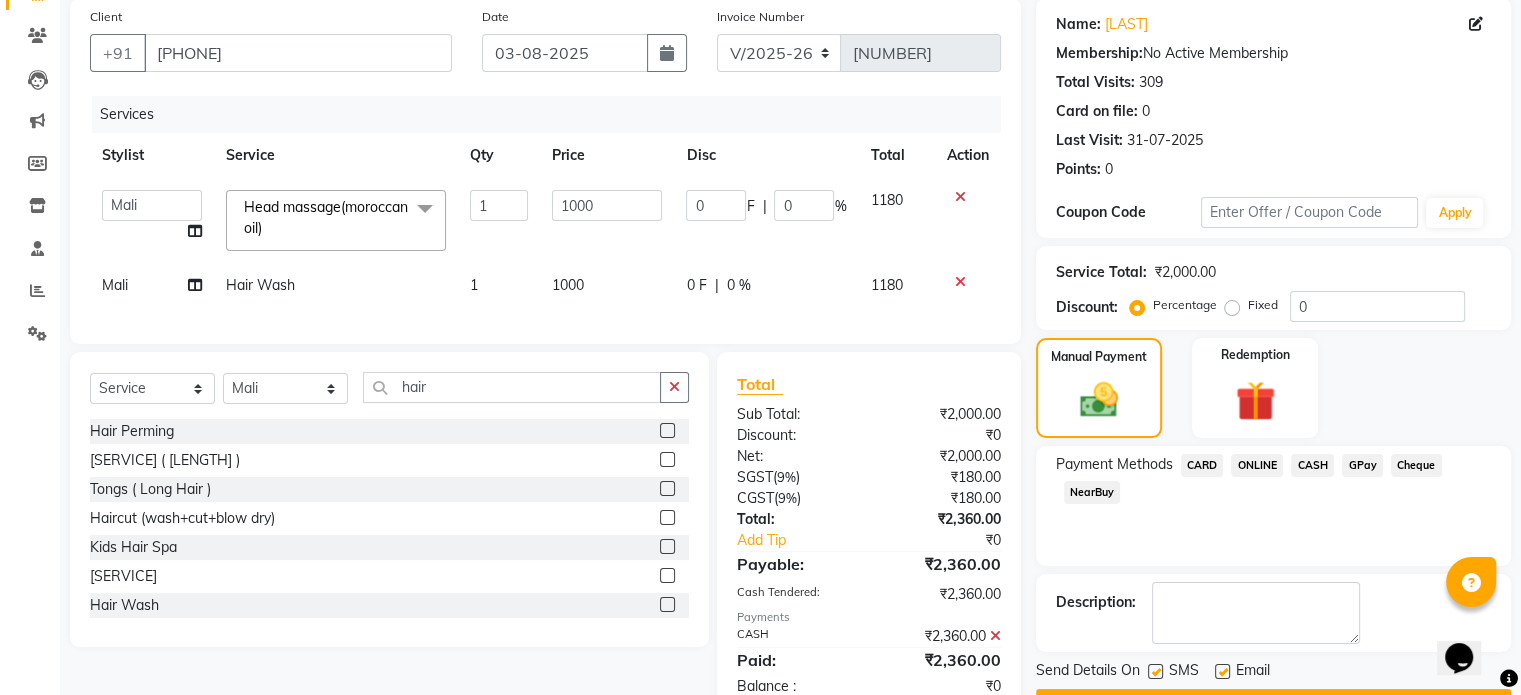 scroll, scrollTop: 219, scrollLeft: 0, axis: vertical 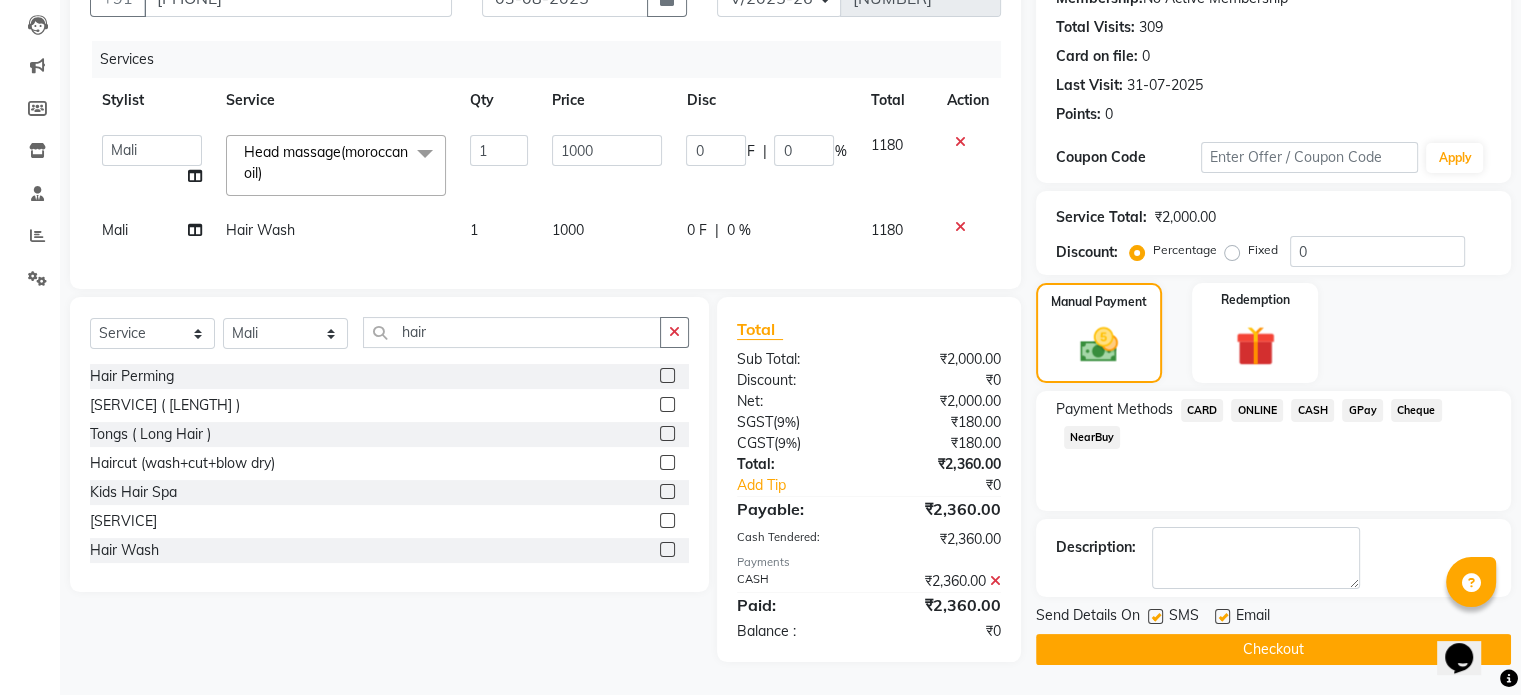 click on "Checkout" 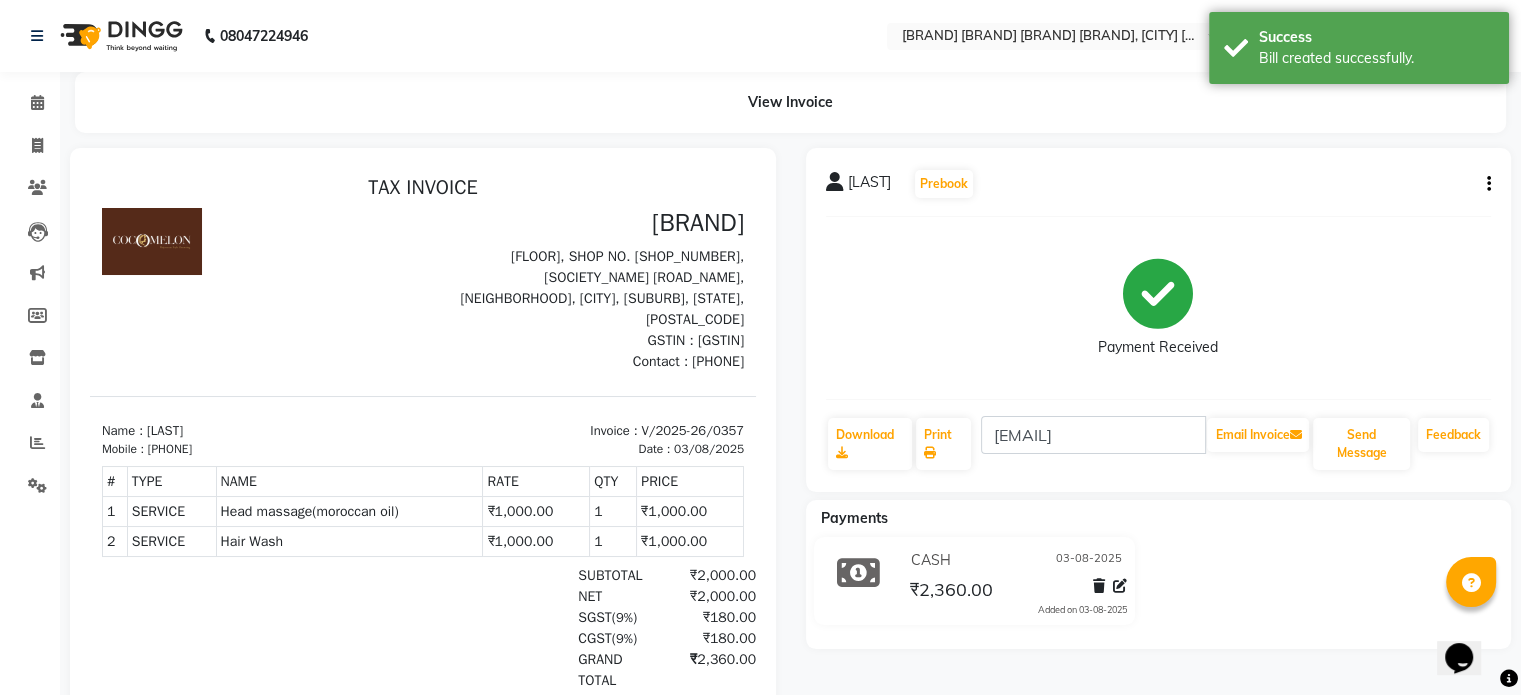 scroll, scrollTop: 0, scrollLeft: 0, axis: both 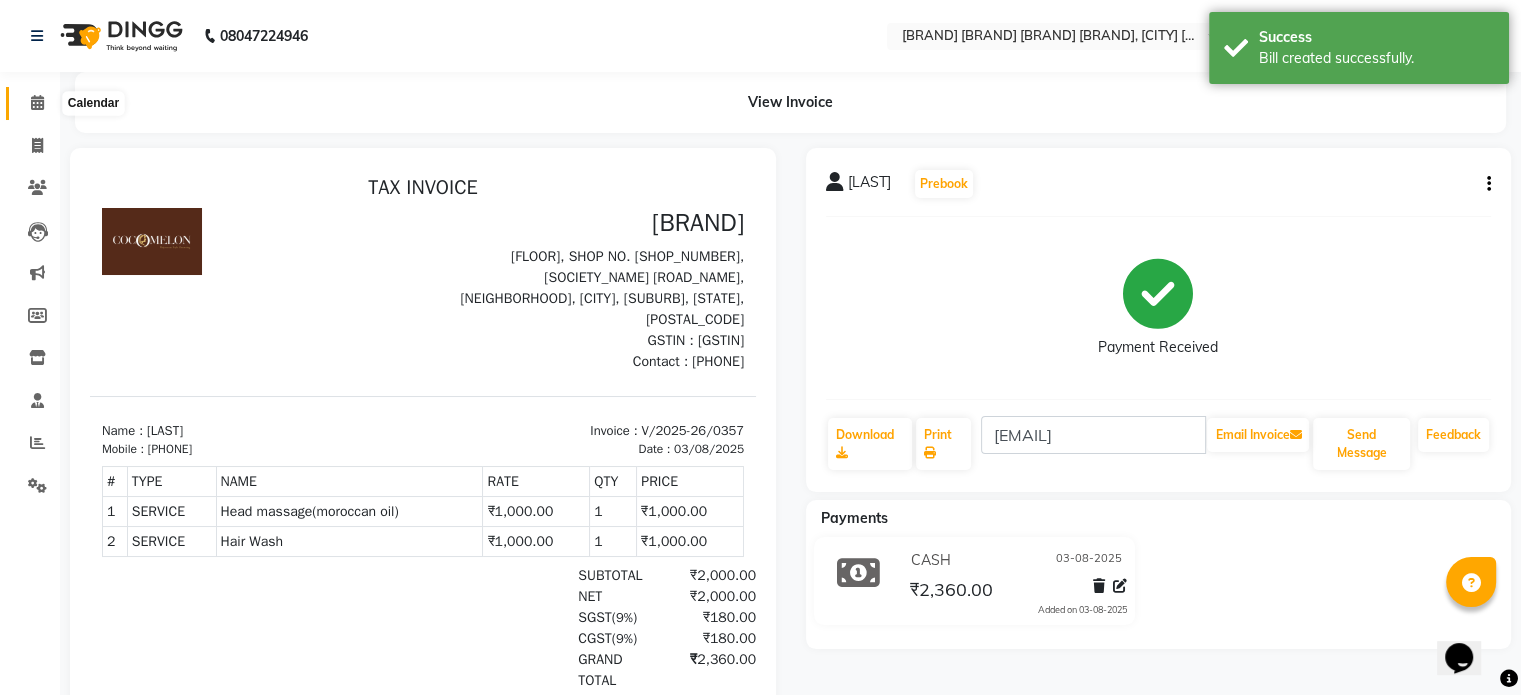 click 